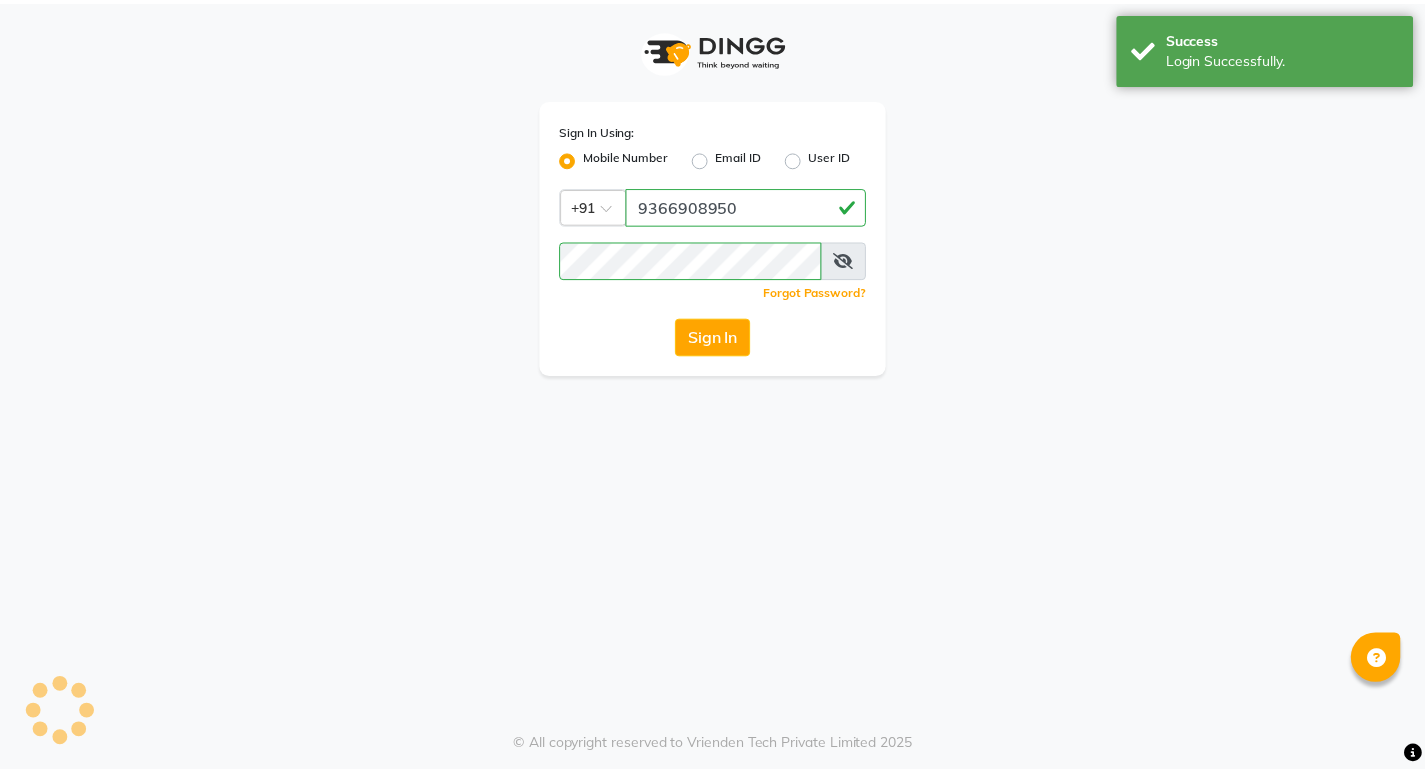 scroll, scrollTop: 0, scrollLeft: 0, axis: both 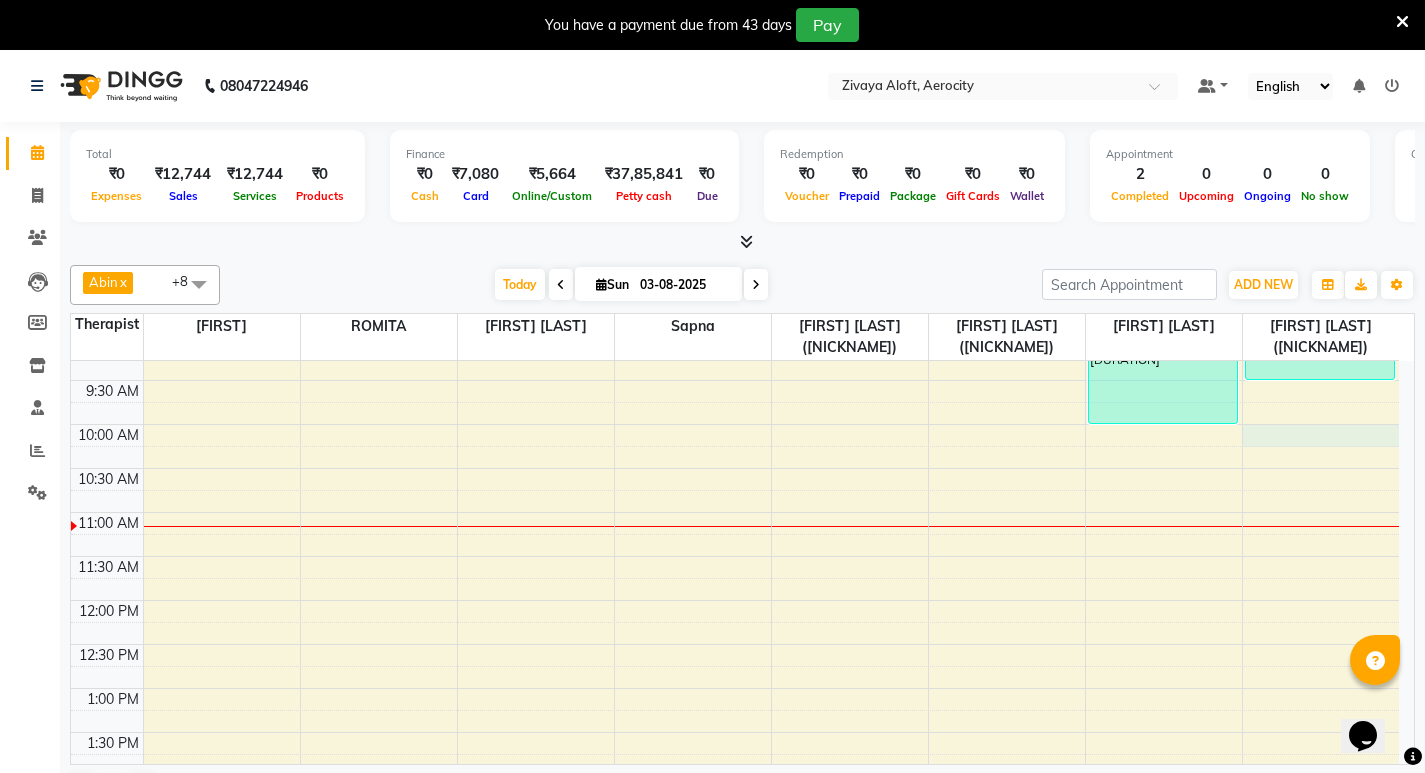 click on "[TIME] [TIME] [TIME] [TIME] [TIME] [TIME] [TIME] [TIME] [TIME] [TIME] [TIME] [TIME] [TIME] [TIME] [TIME] [TIME] [TIME] [TIME] [TIME] [TIME] [TIME] [TIME] [TIME] [TIME] [TIME] [TIME] [TIME] [TIME] [TIME] [TIME] [TIME] [TIME] [TIME] [TIME]     [FIRST] [LAST], TK01, [TIME]-[TIME], [SERVICE] - [DURATION]     [FIRST] [LAST], TK02, [TIME]-[TIME], [SERVICE] - [DURATION]" at bounding box center [735, 908] 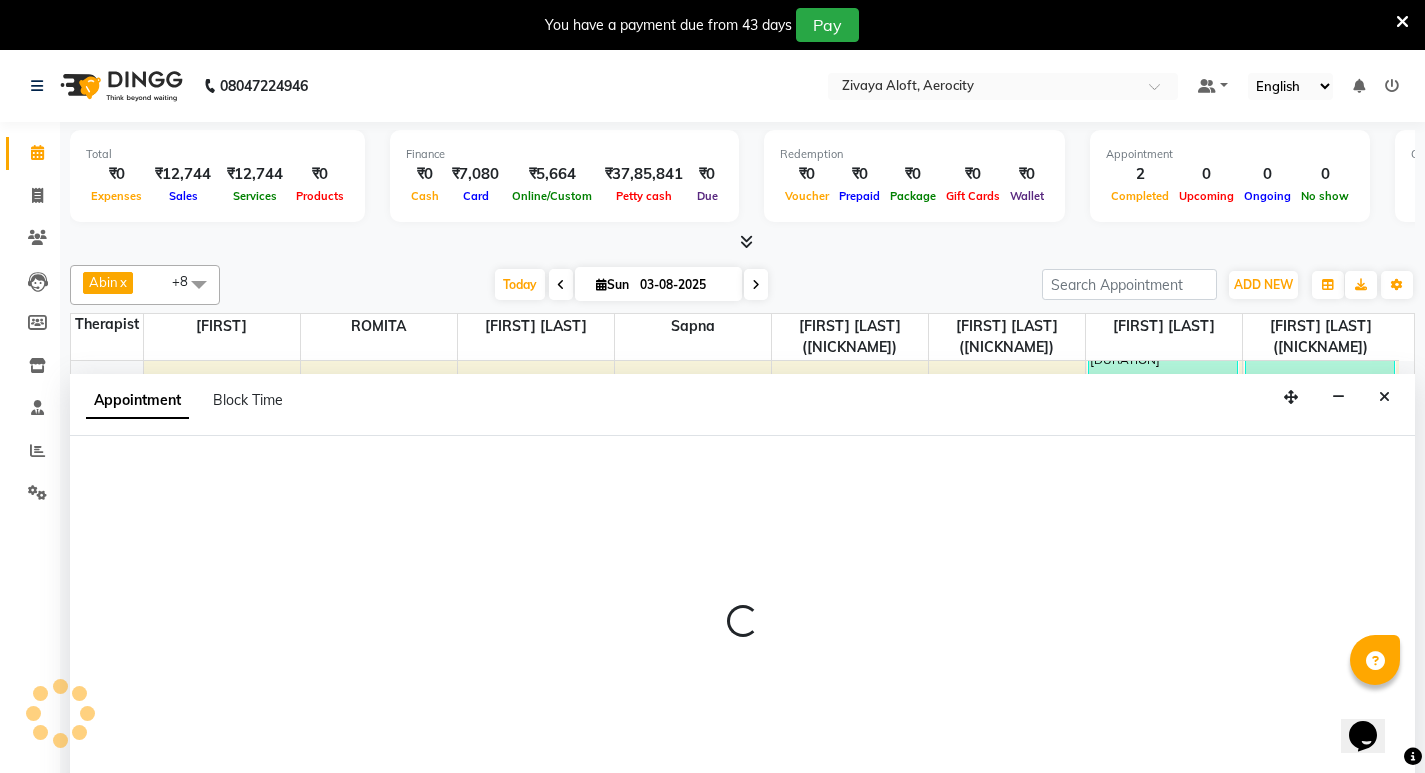 select on "48462" 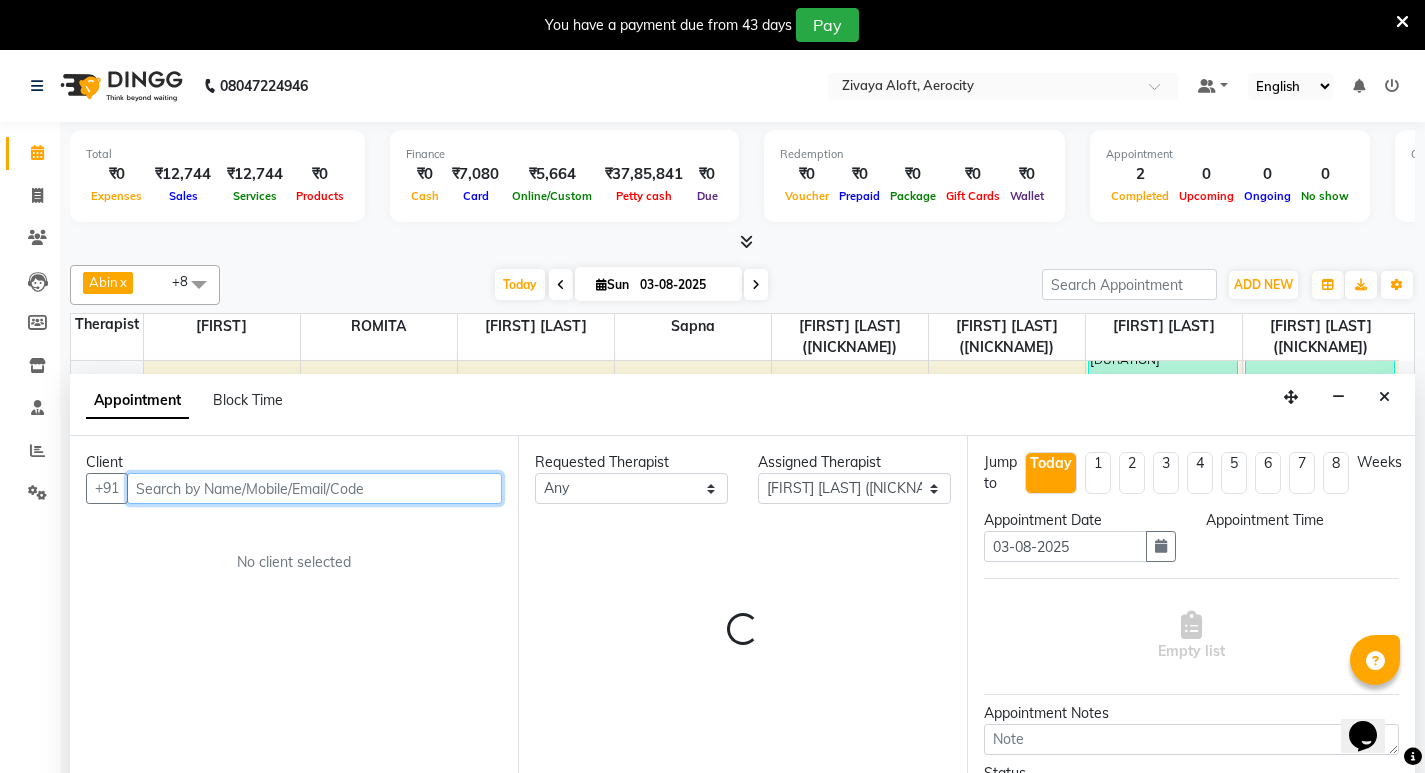 select on "600" 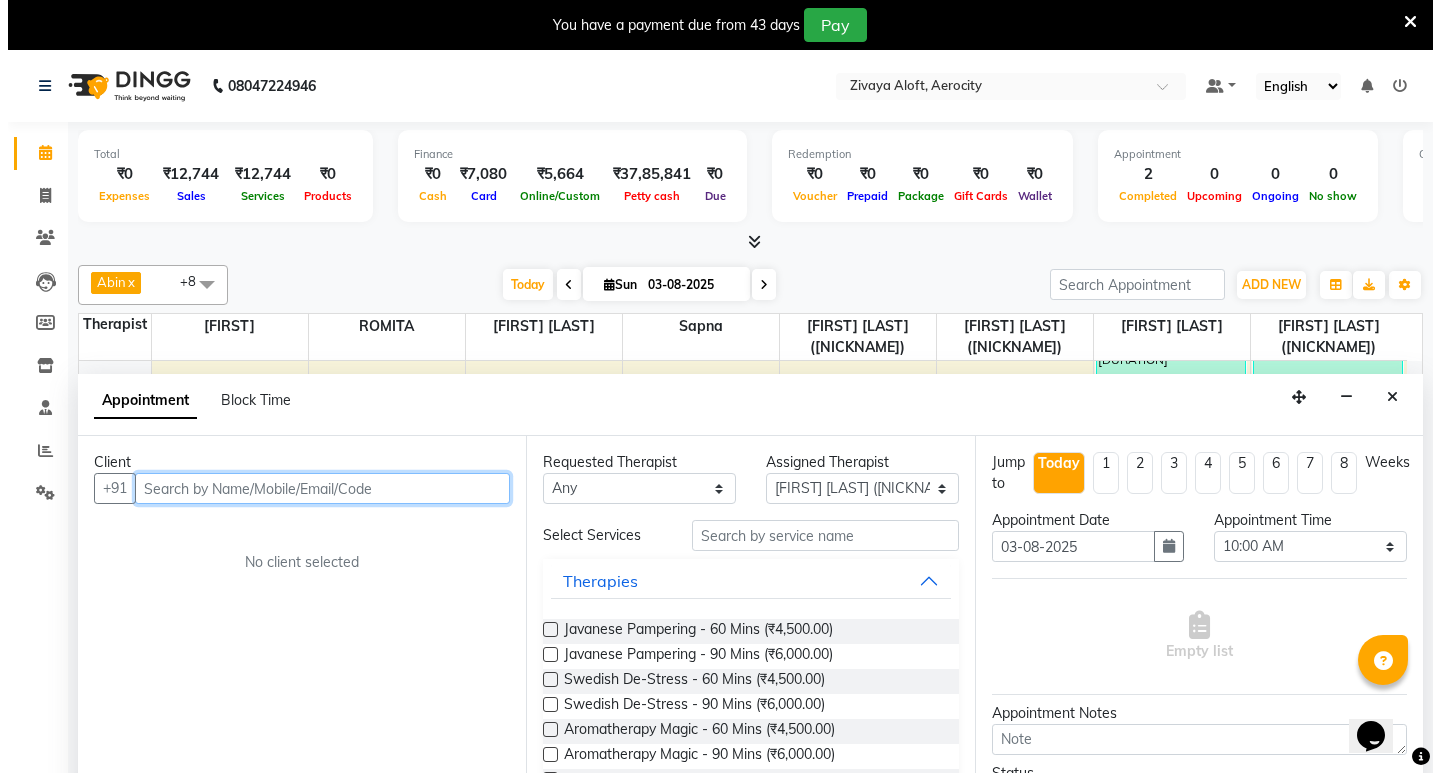 scroll, scrollTop: 51, scrollLeft: 0, axis: vertical 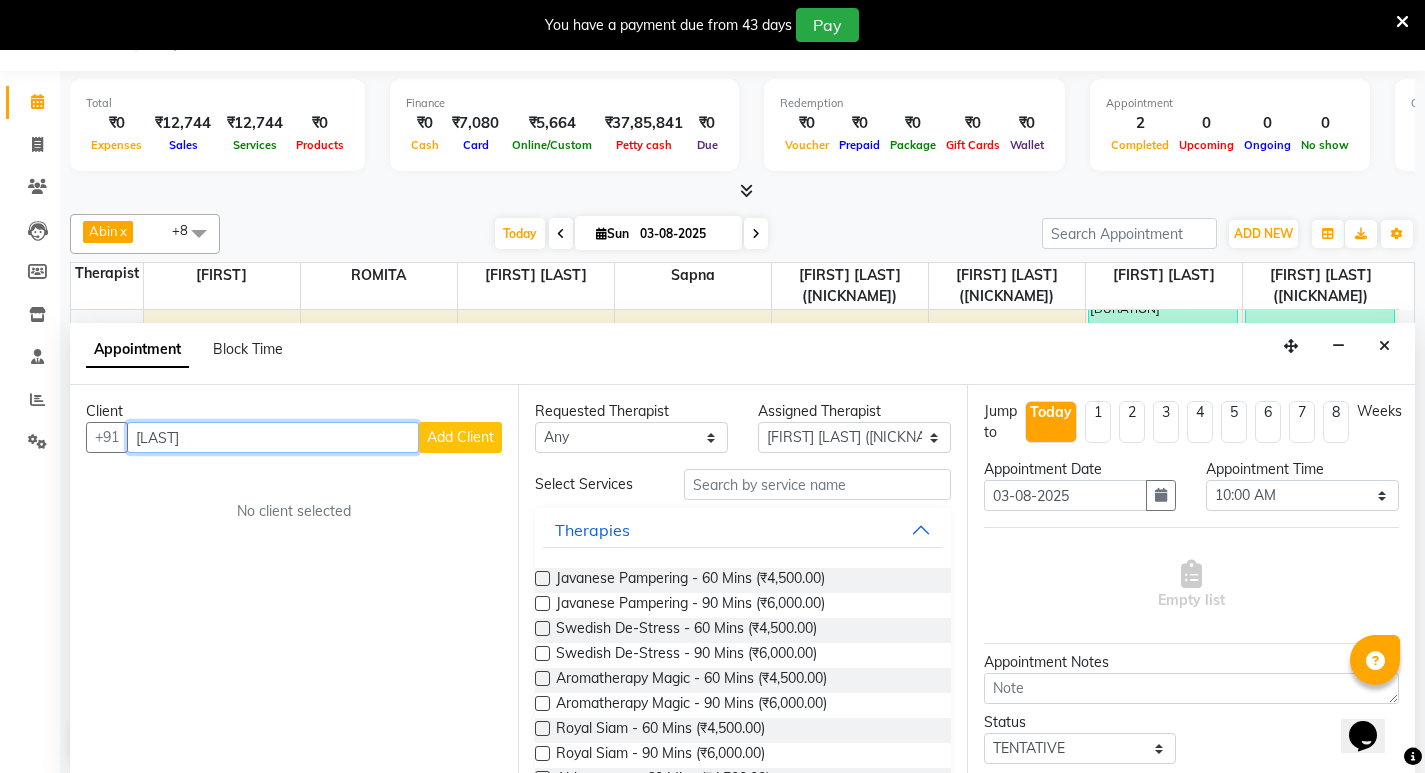 type on "[LAST]" 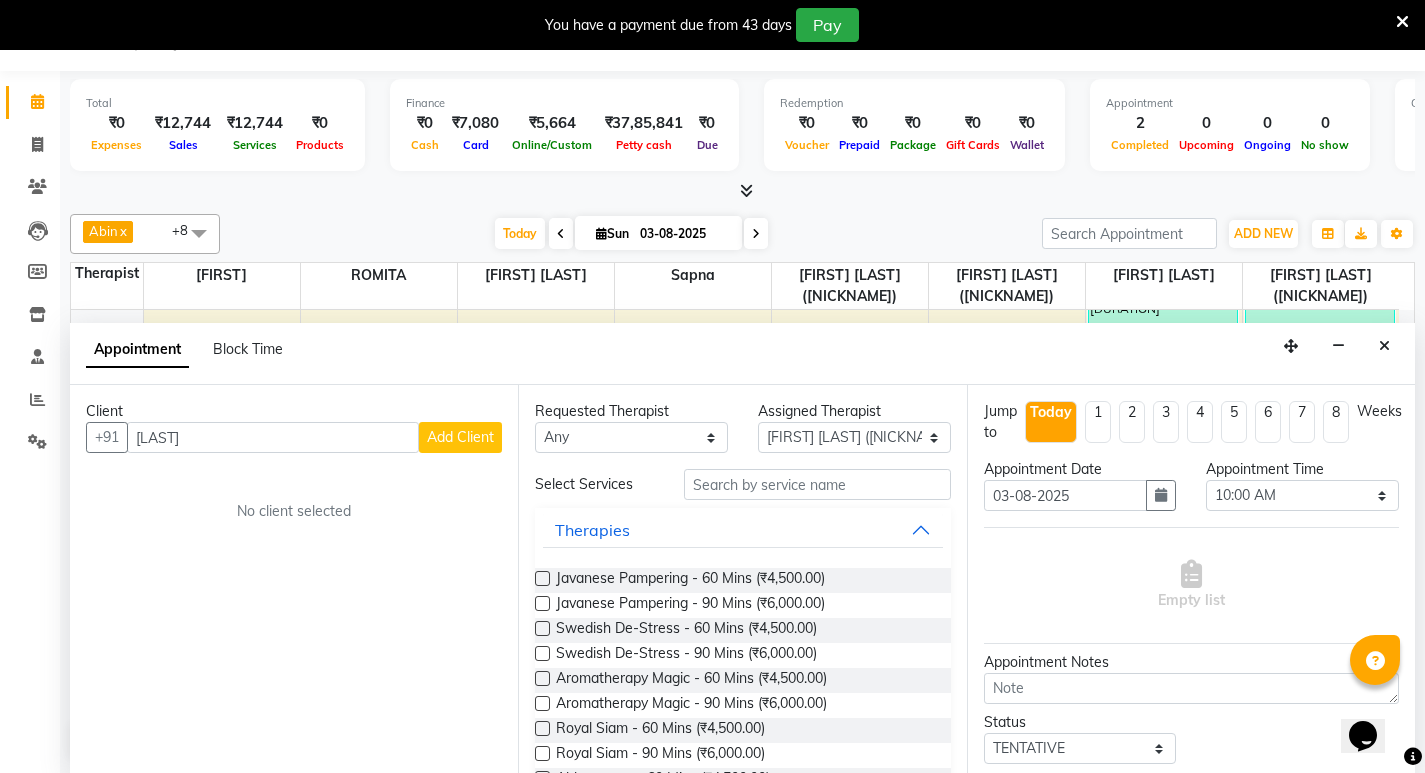 click on "Add Client" at bounding box center (460, 437) 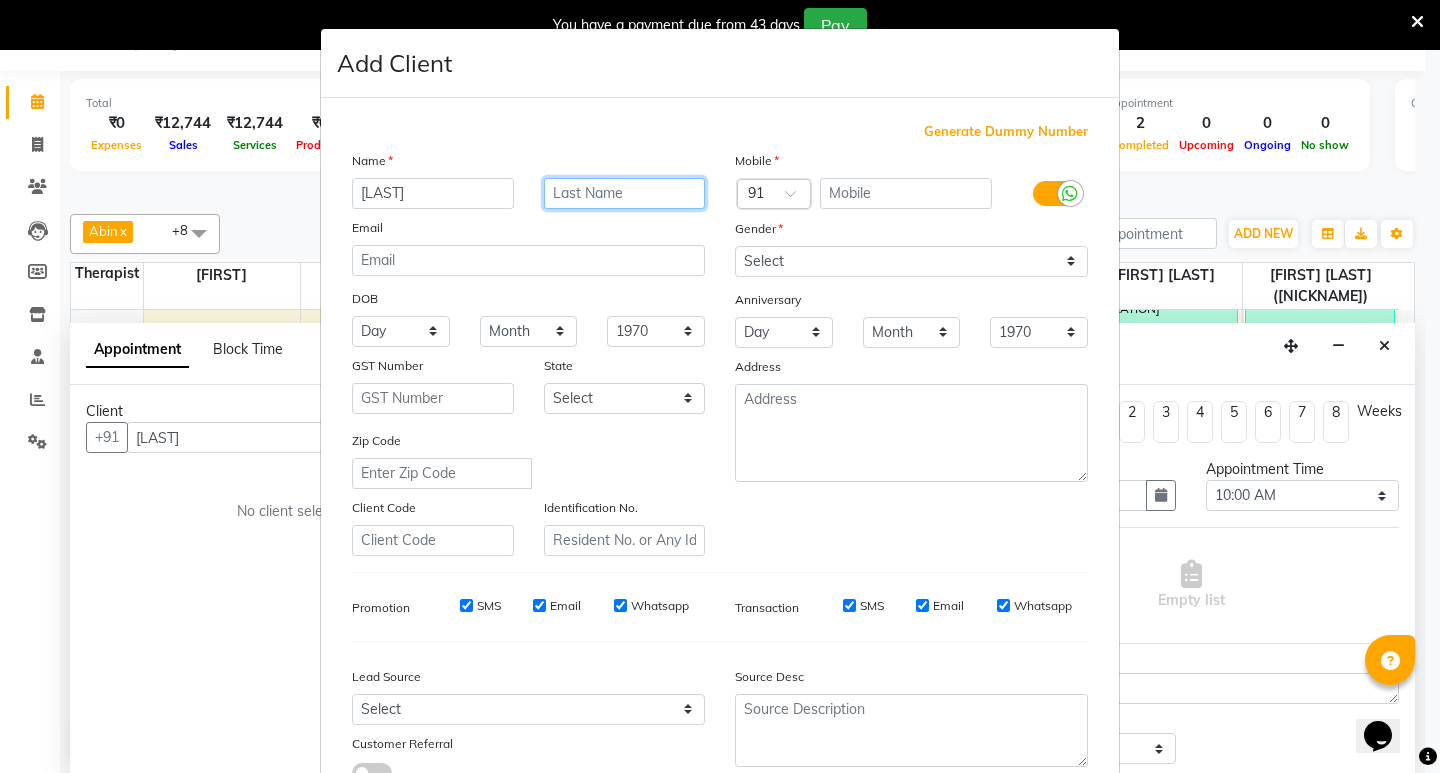 click at bounding box center [625, 193] 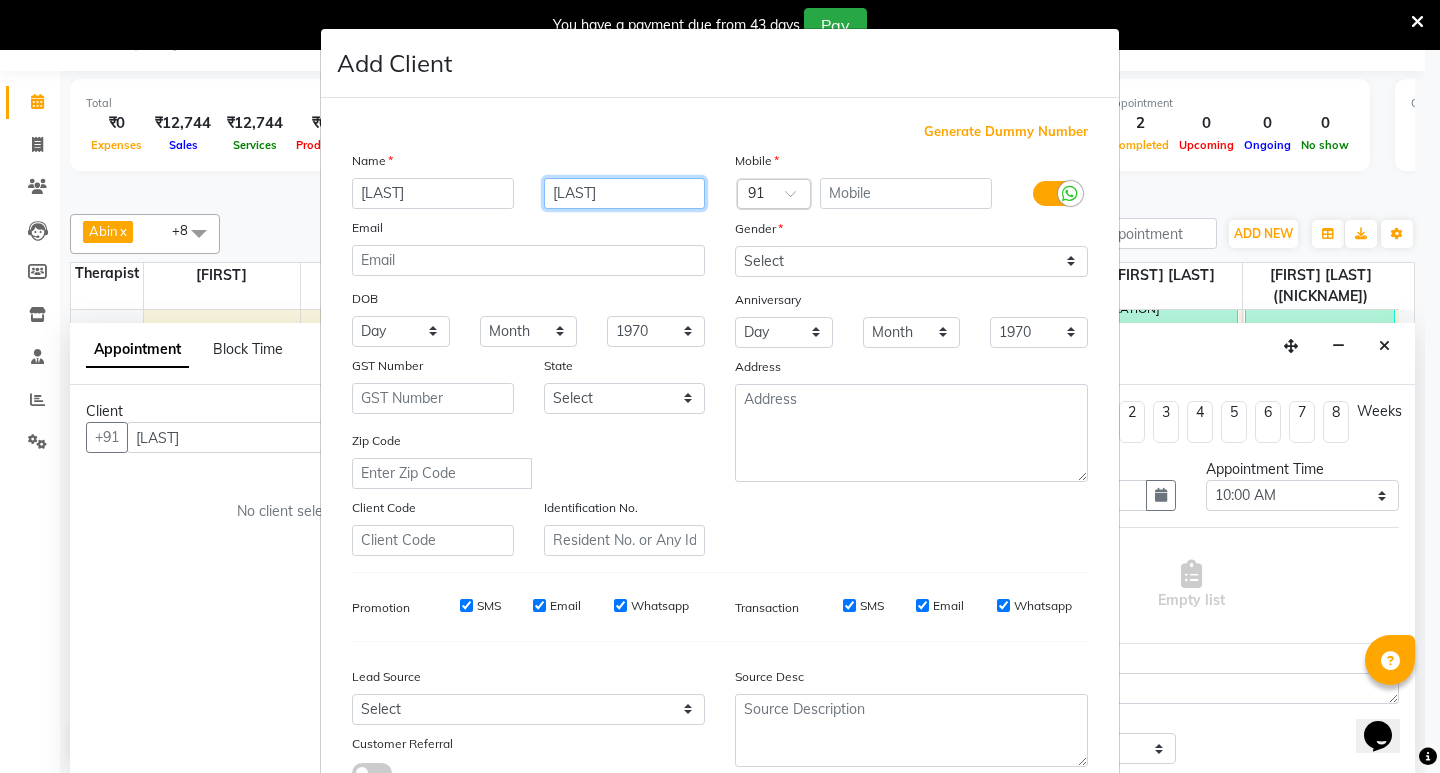 type on "[LAST]" 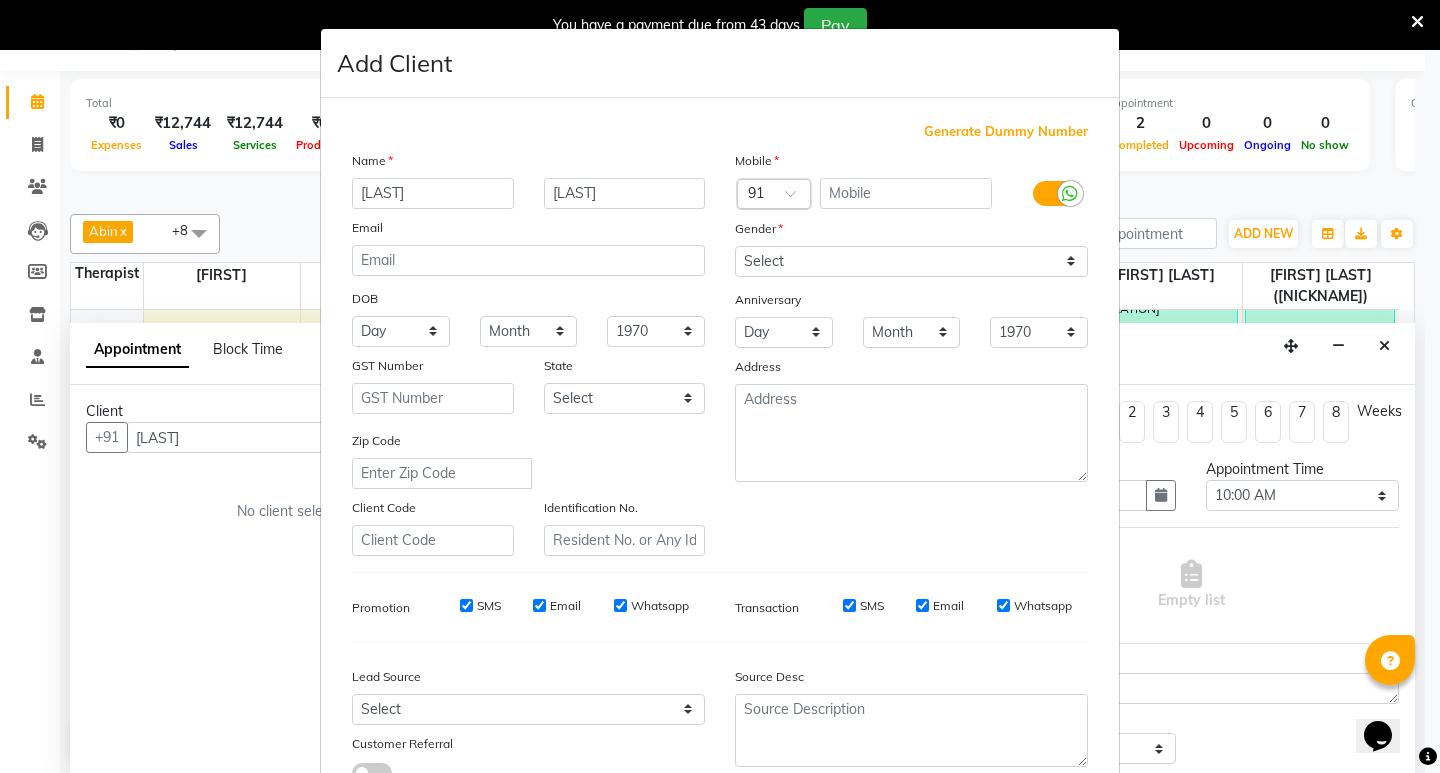 click at bounding box center [754, 195] 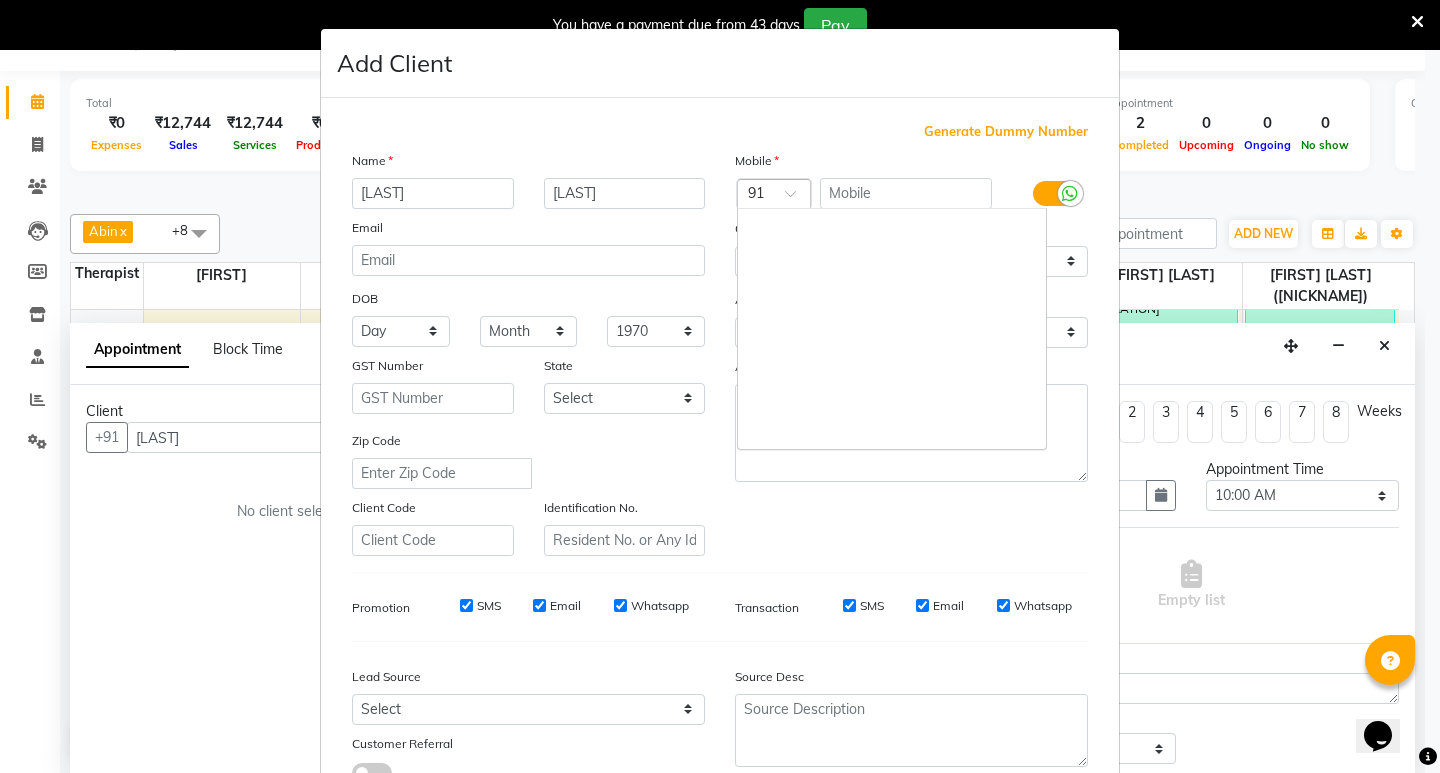 scroll, scrollTop: 3626, scrollLeft: 0, axis: vertical 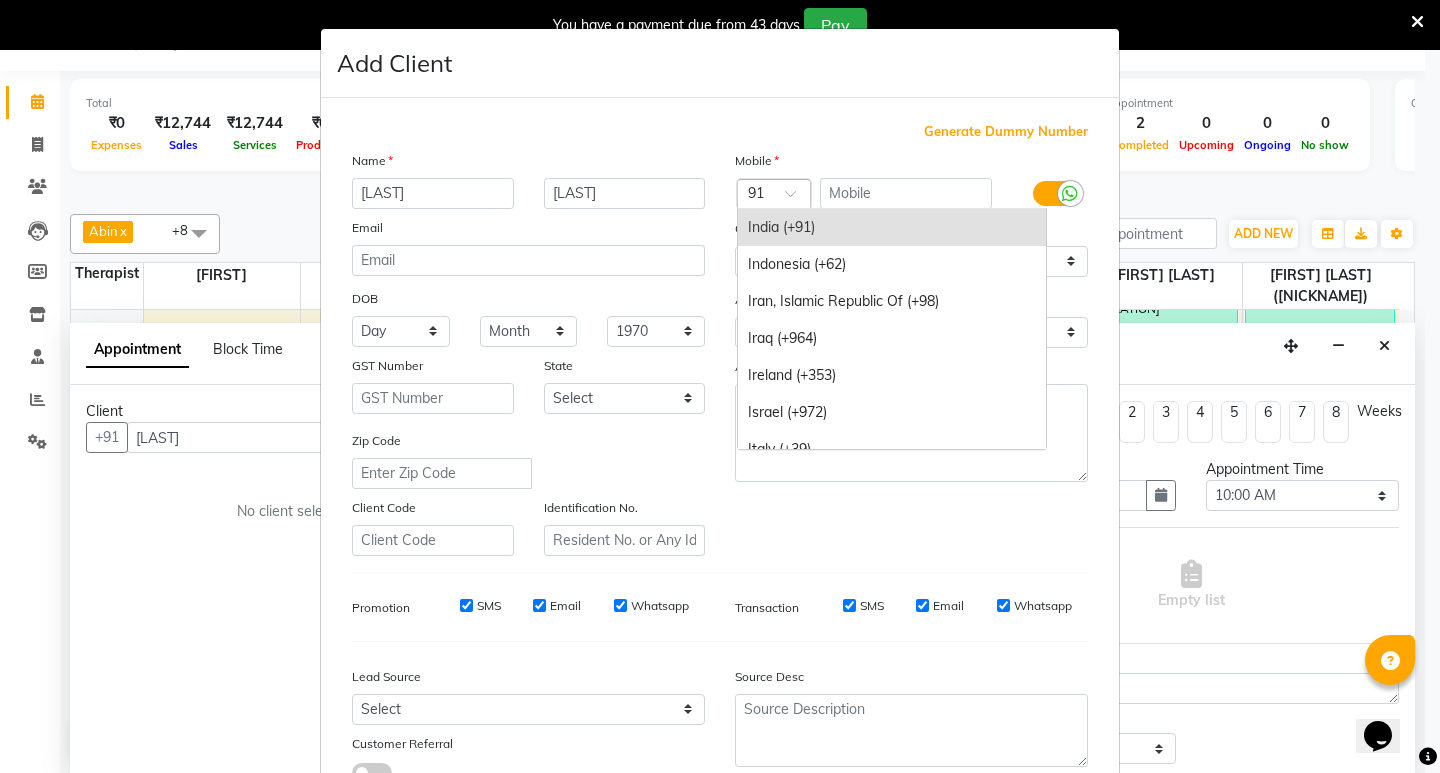 type on "1" 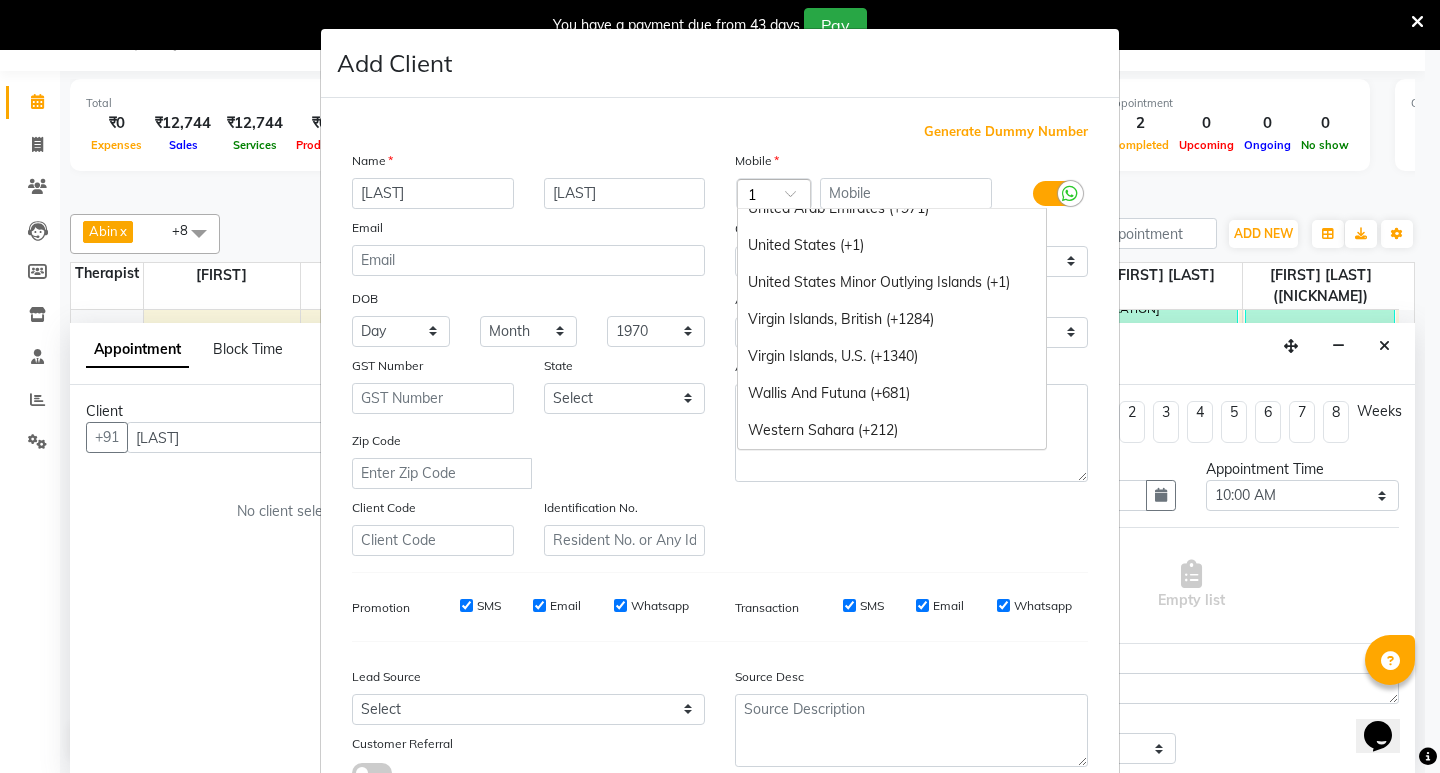 scroll, scrollTop: 1721, scrollLeft: 0, axis: vertical 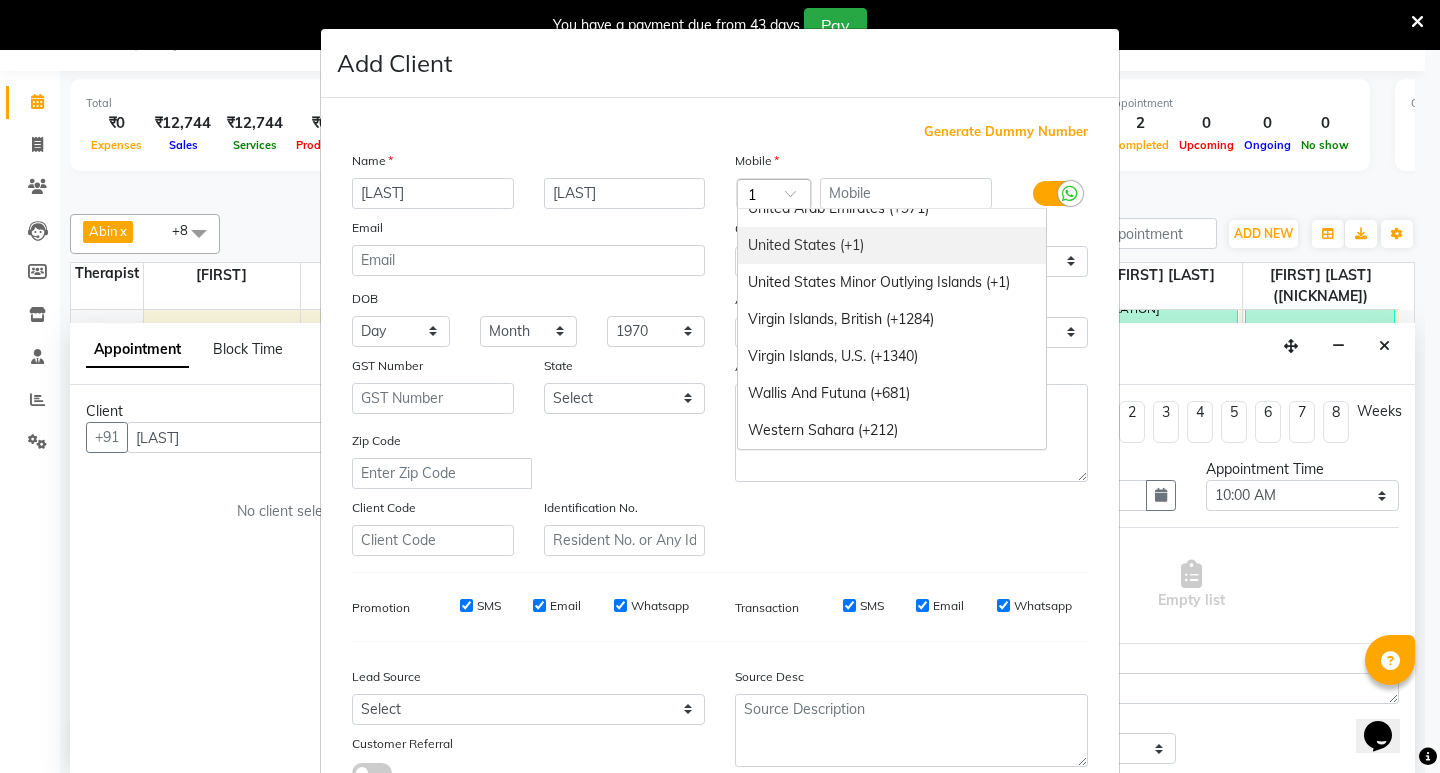 click on "United States (+1)" at bounding box center (892, 245) 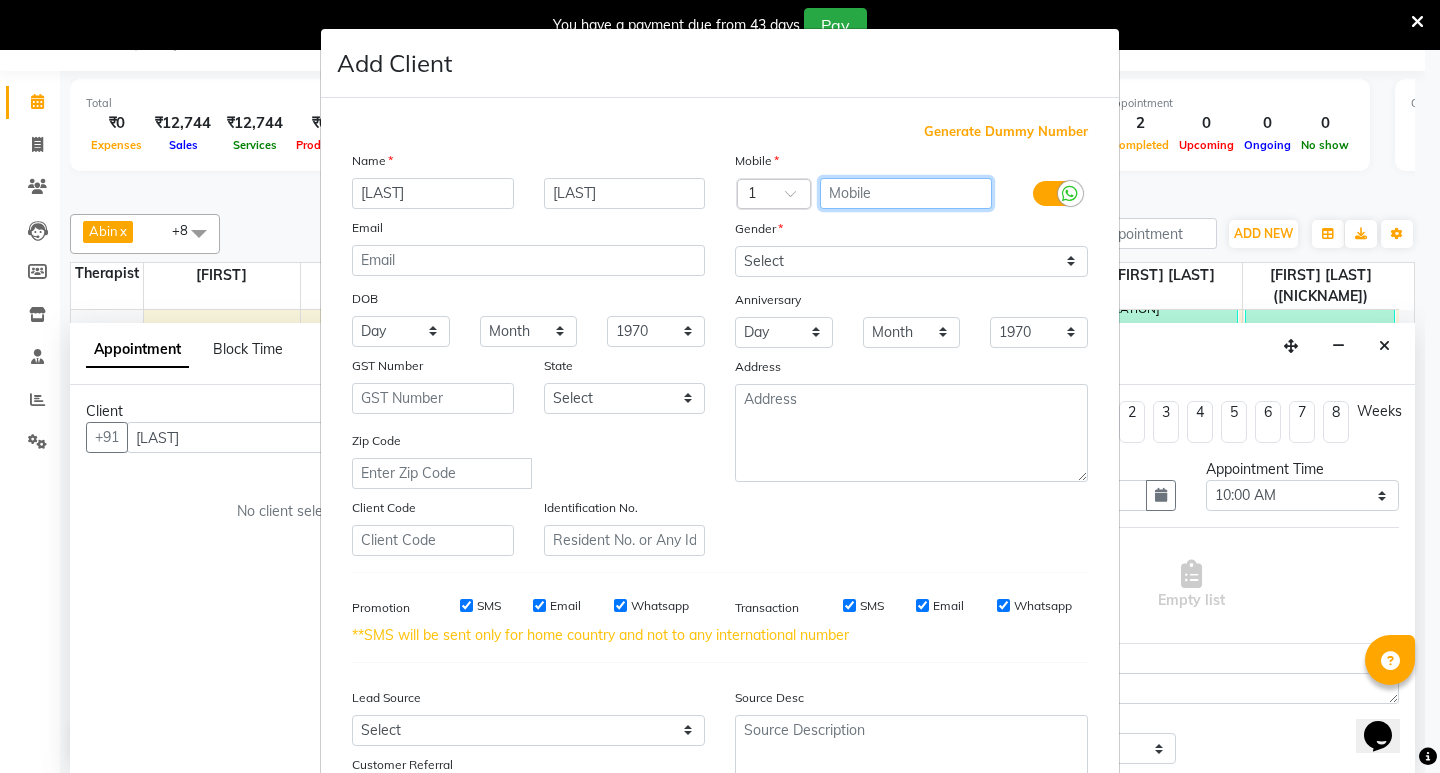 click at bounding box center [906, 193] 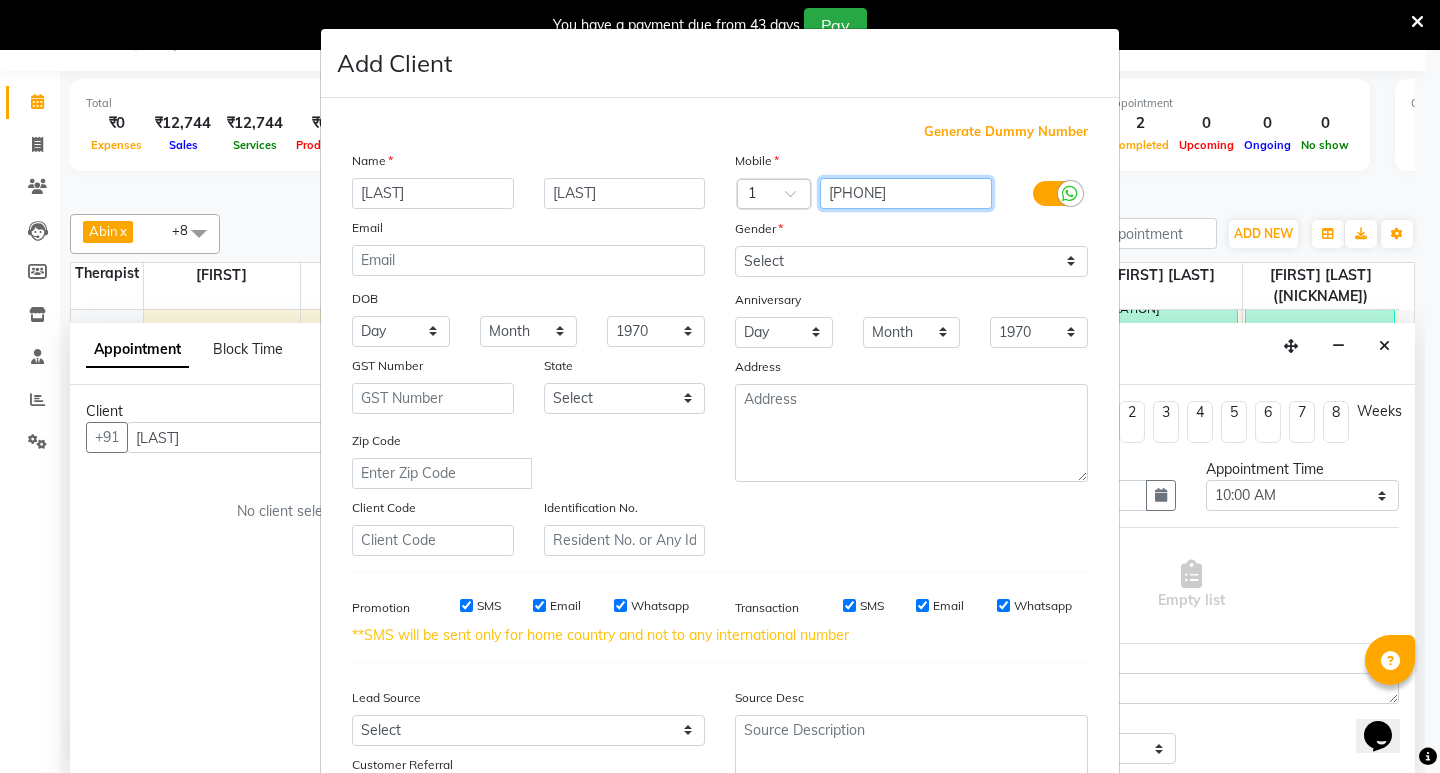 type on "[PHONE]" 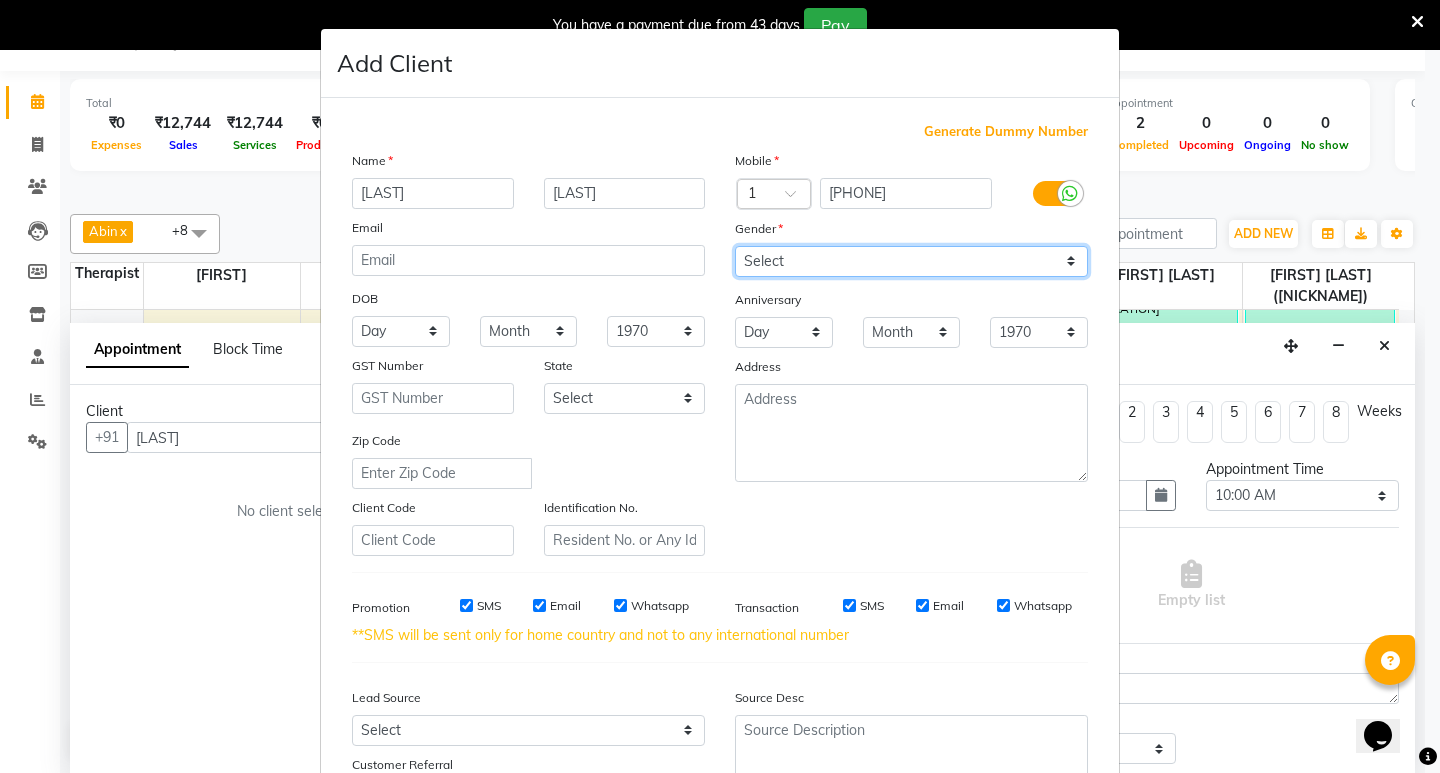 click on "Select Male Female Other Prefer Not To Say" at bounding box center [911, 261] 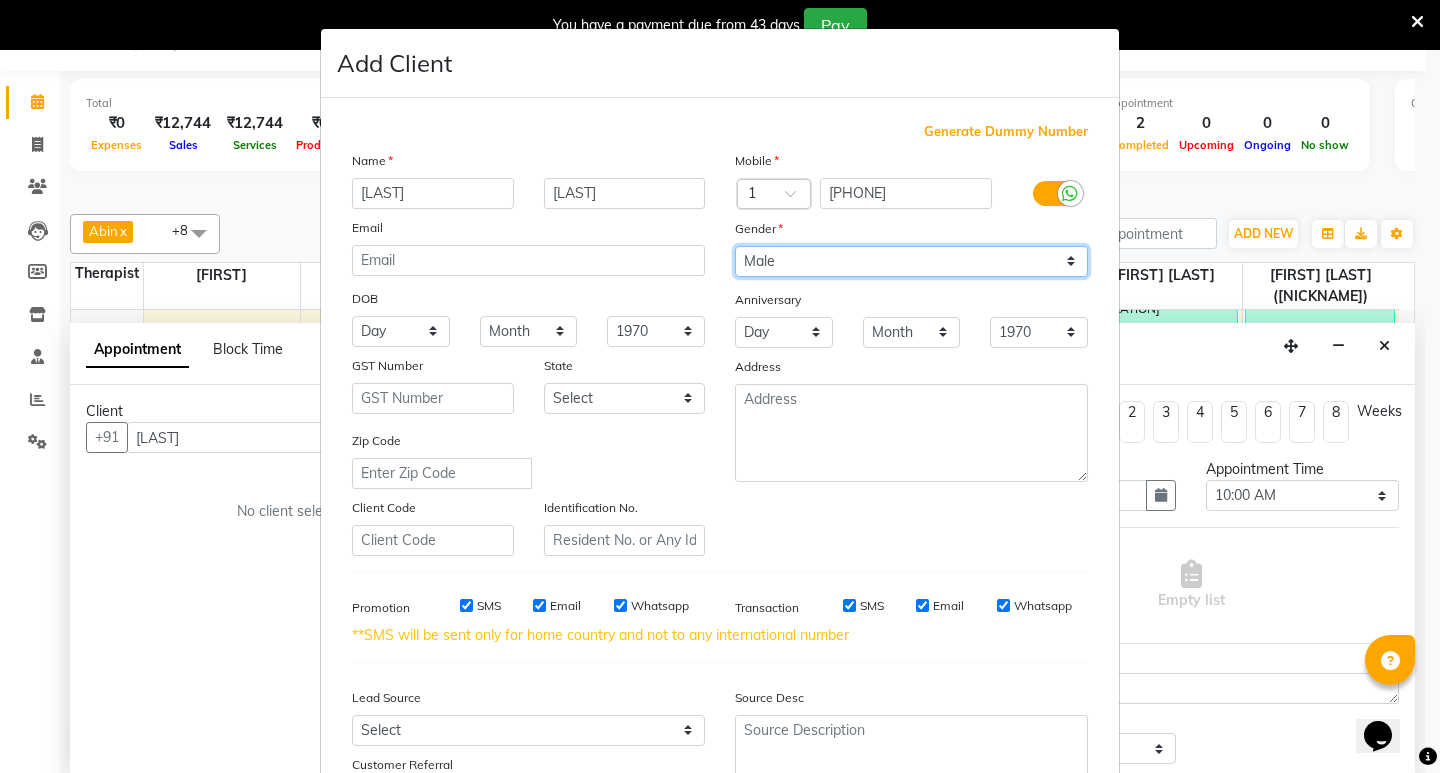 click on "Select Male Female Other Prefer Not To Say" at bounding box center (911, 261) 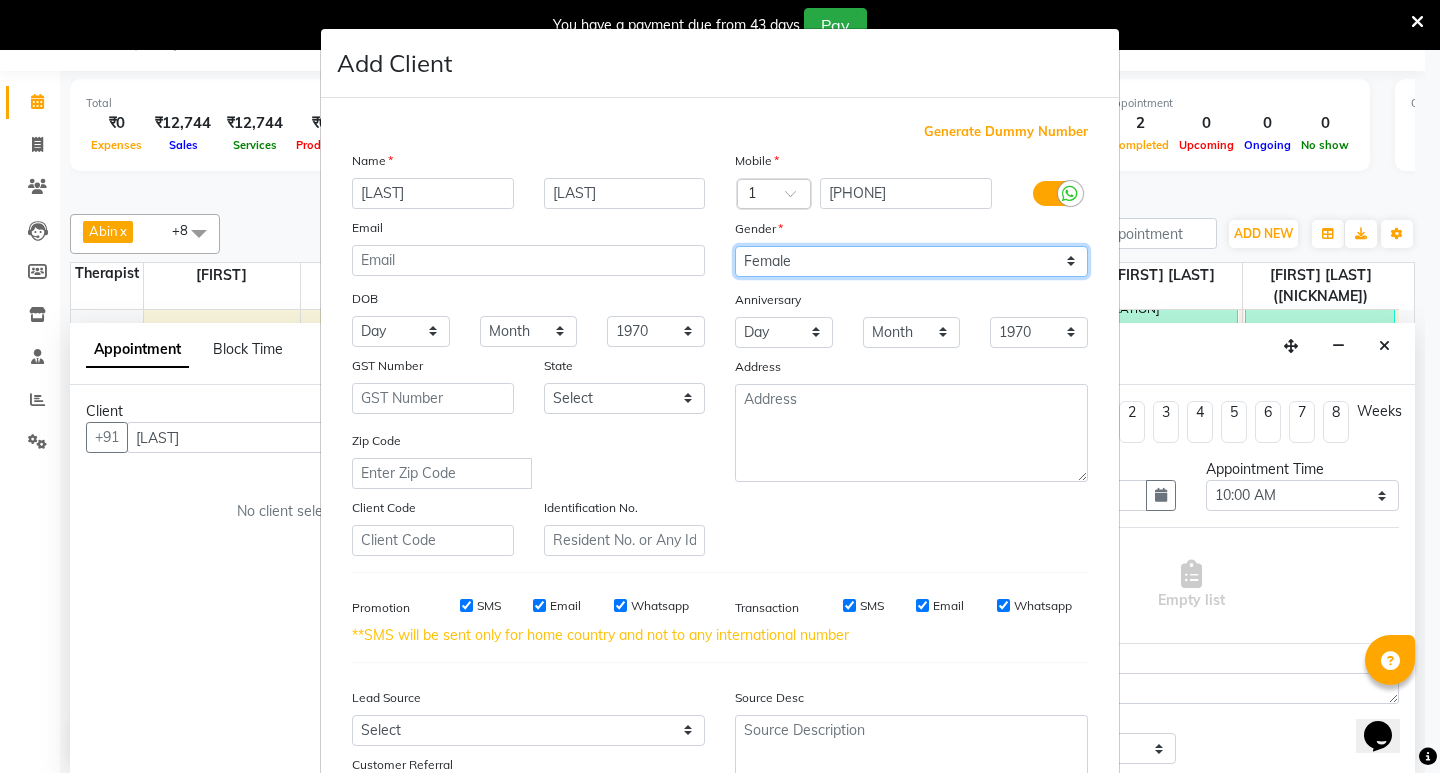 click on "Select Male Female Other Prefer Not To Say" at bounding box center [911, 261] 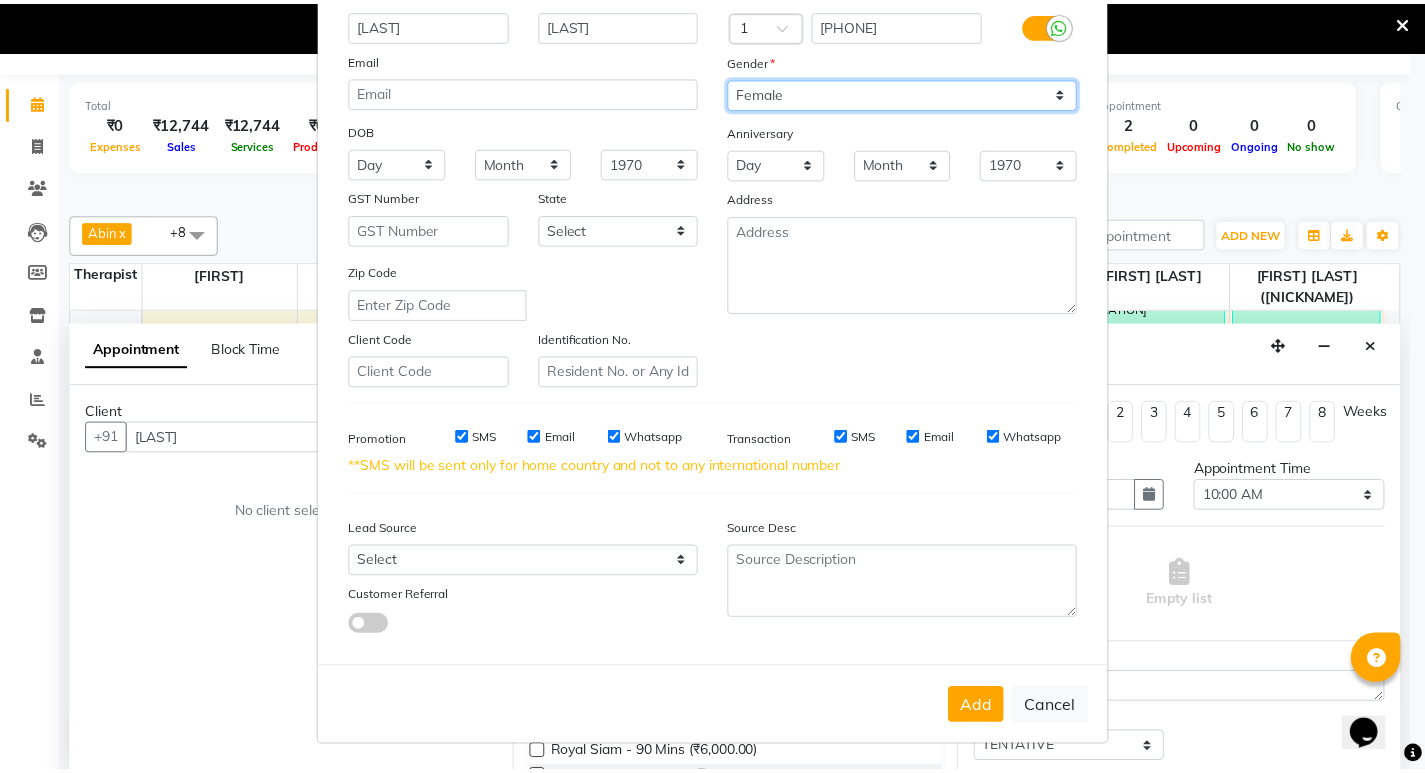 scroll, scrollTop: 171, scrollLeft: 0, axis: vertical 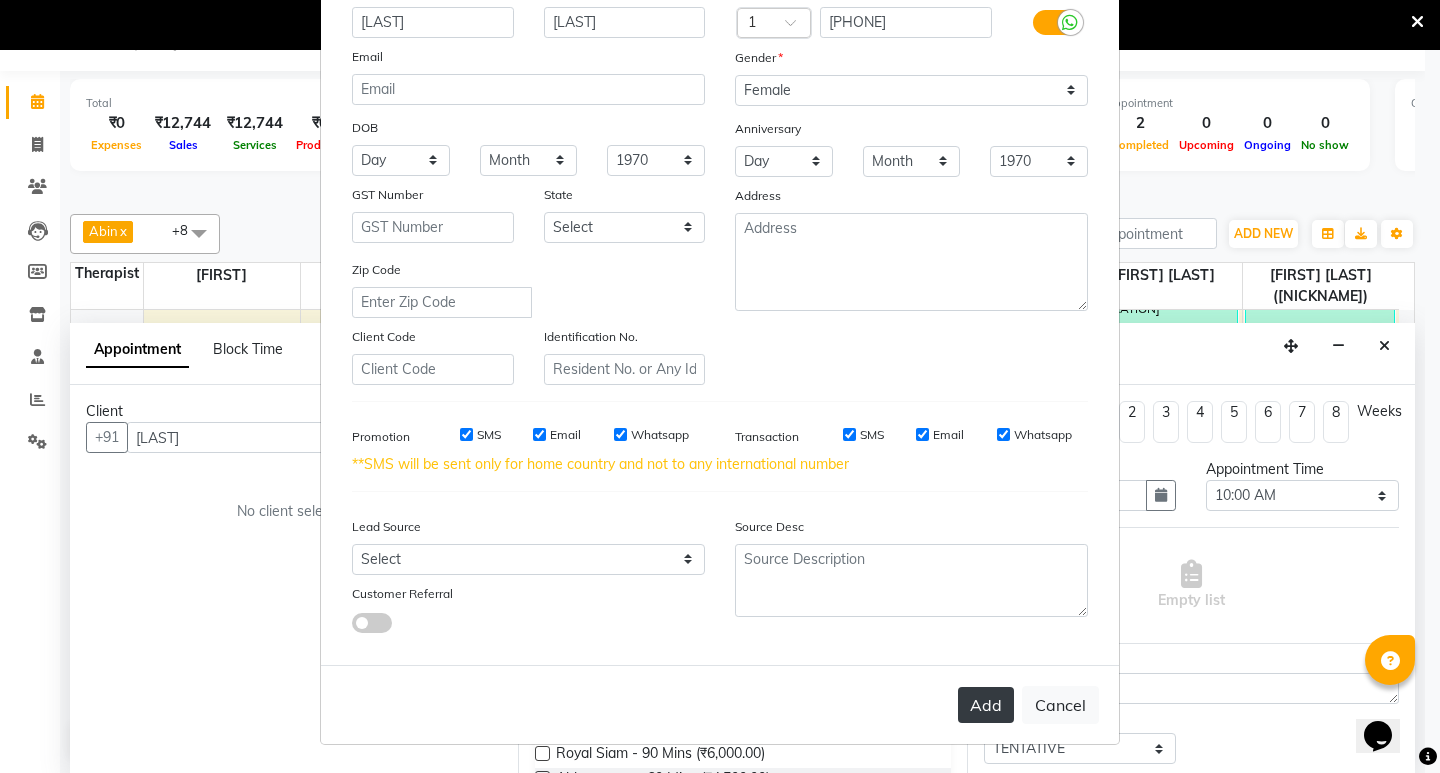 click on "Add" at bounding box center [986, 705] 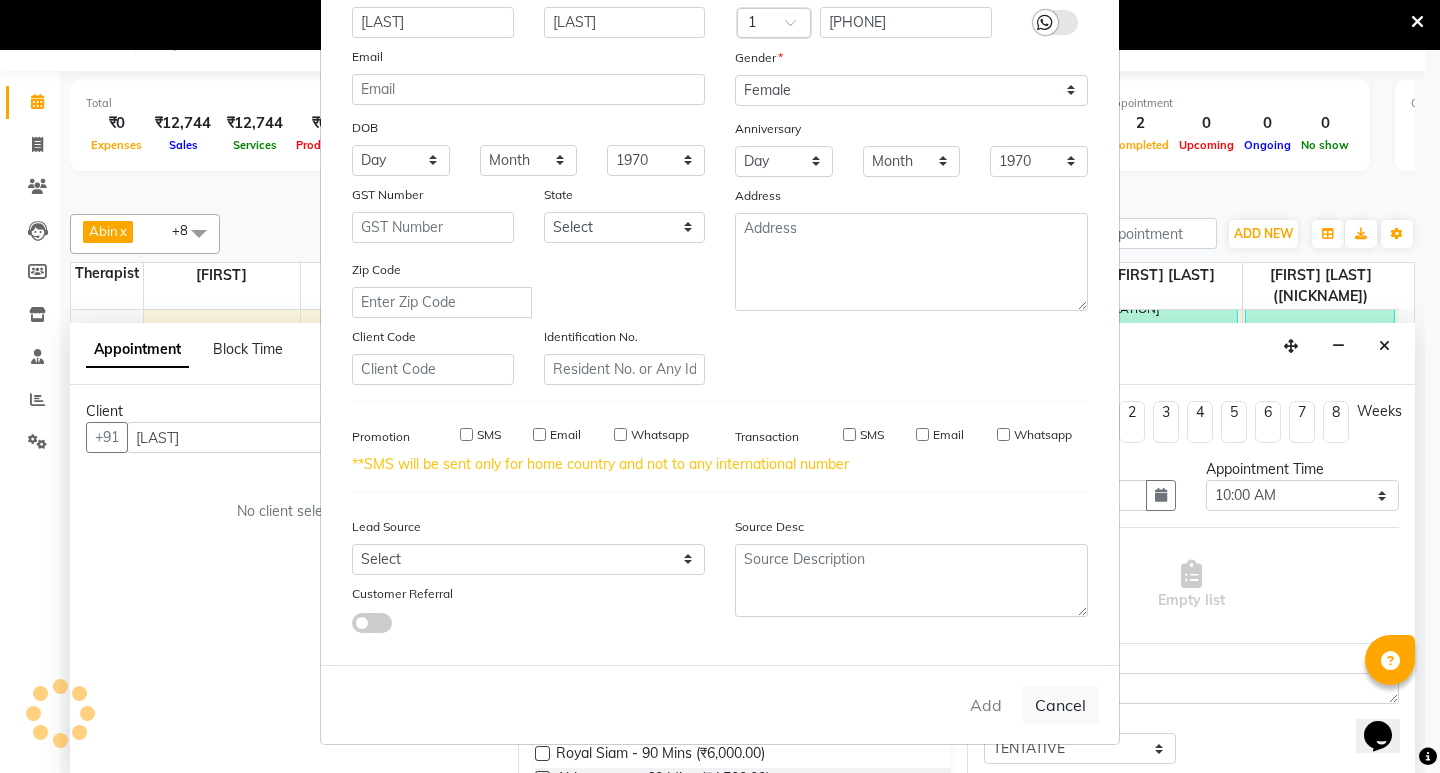 type on "[PHONE]" 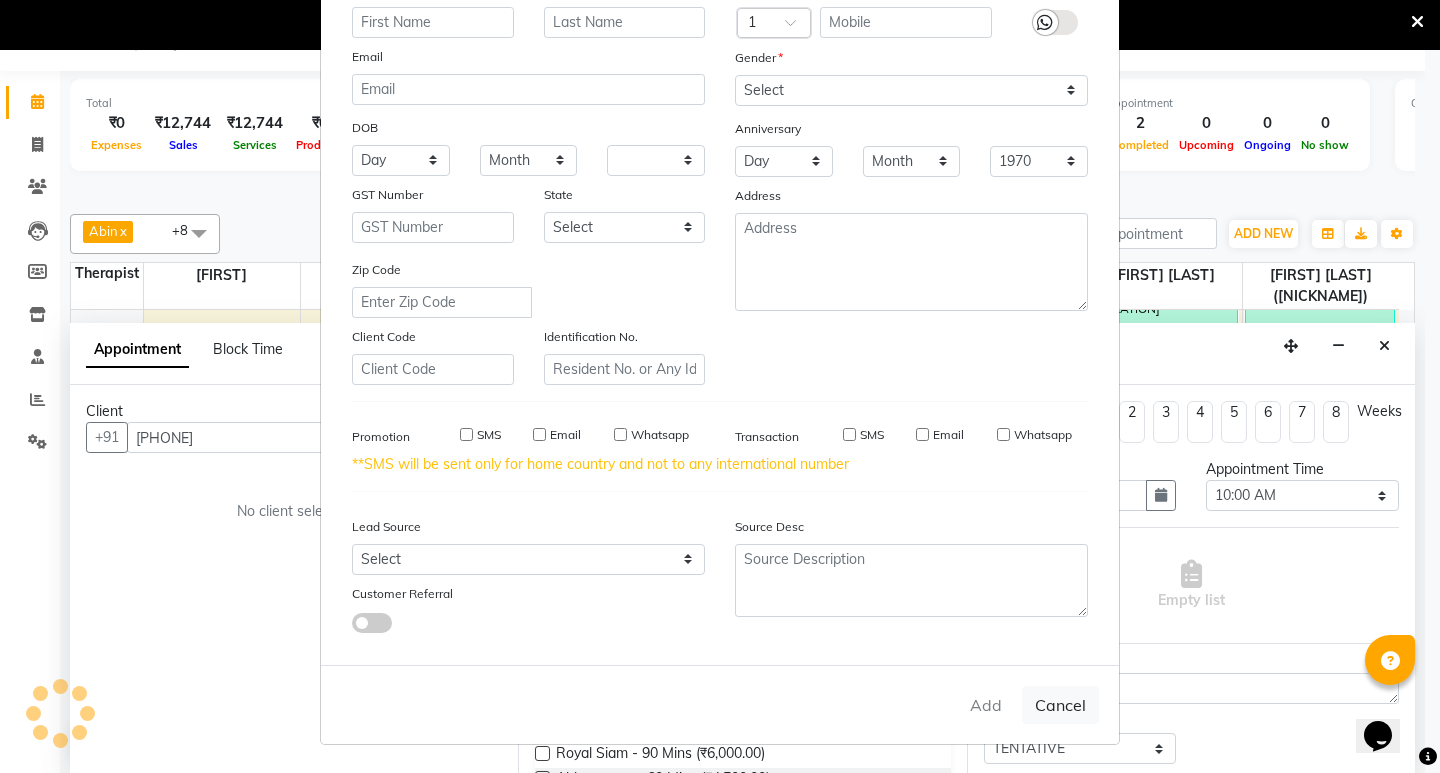 select 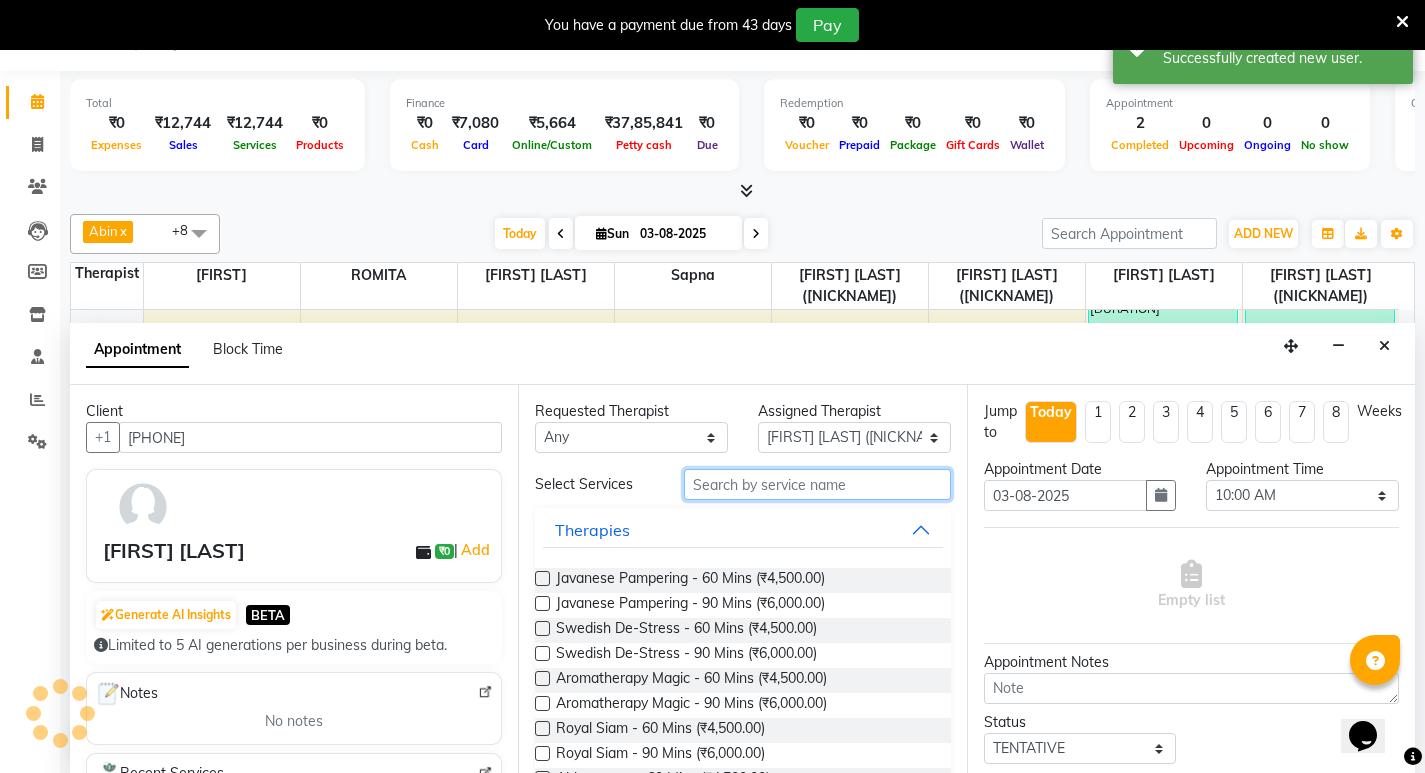 click at bounding box center (817, 484) 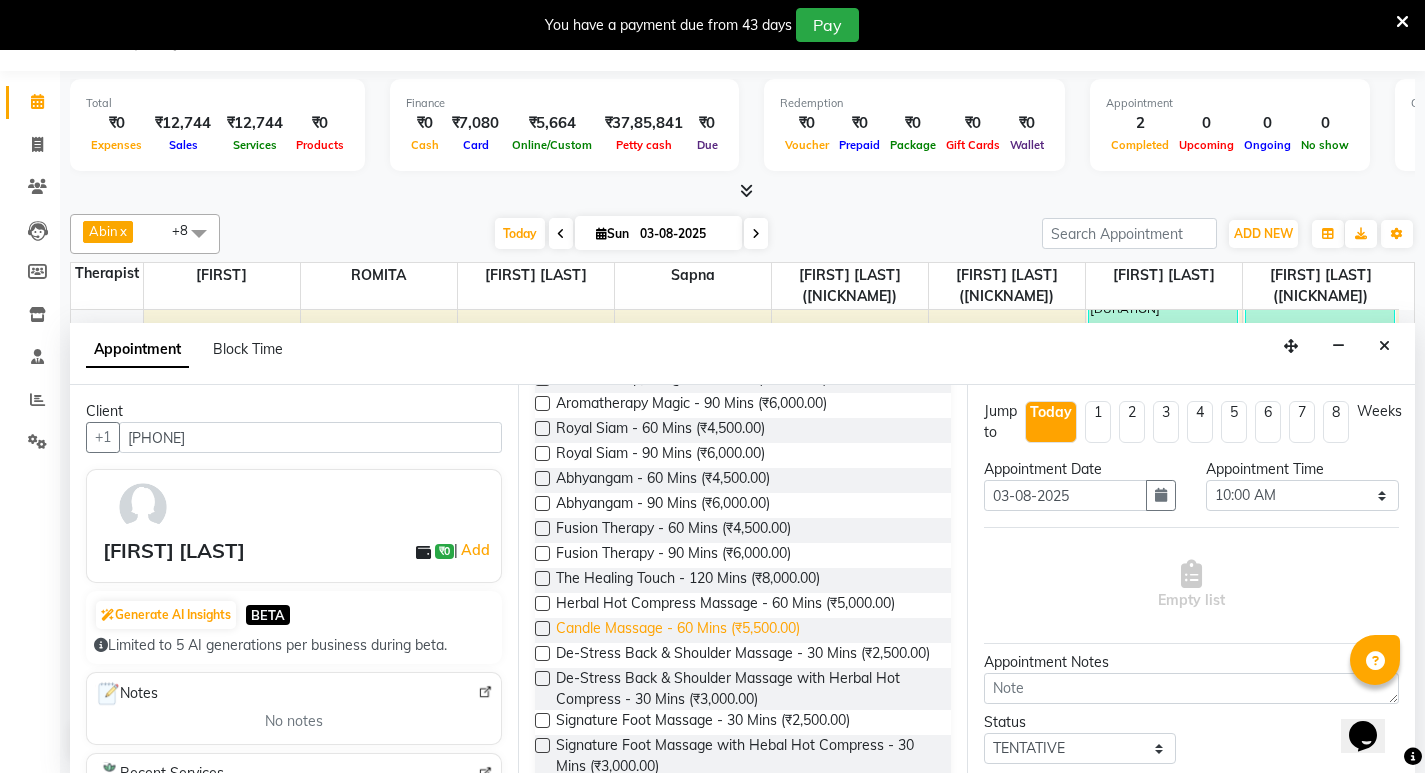 scroll, scrollTop: 400, scrollLeft: 0, axis: vertical 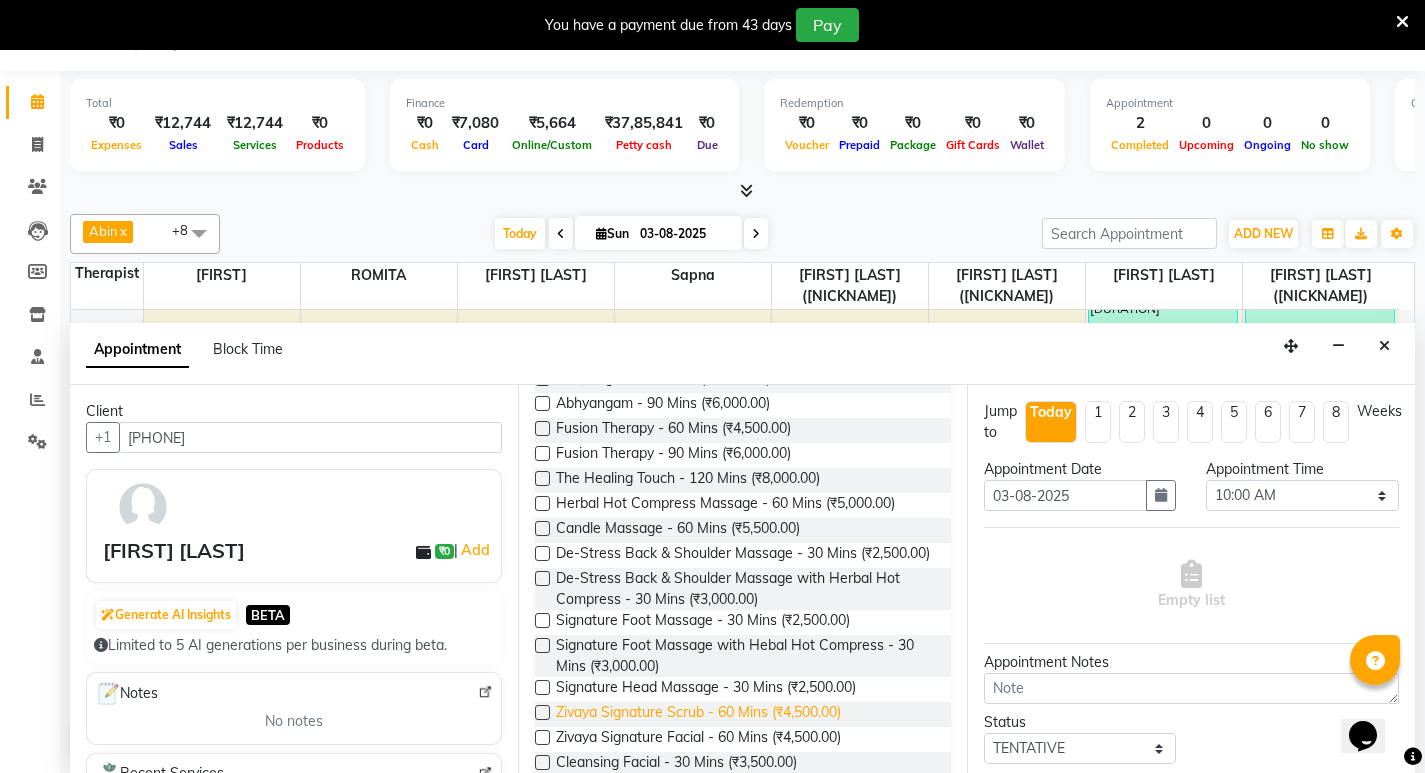 click on "Zivaya Signature Scrub - 60 Mins (₹4,500.00)" at bounding box center [698, 714] 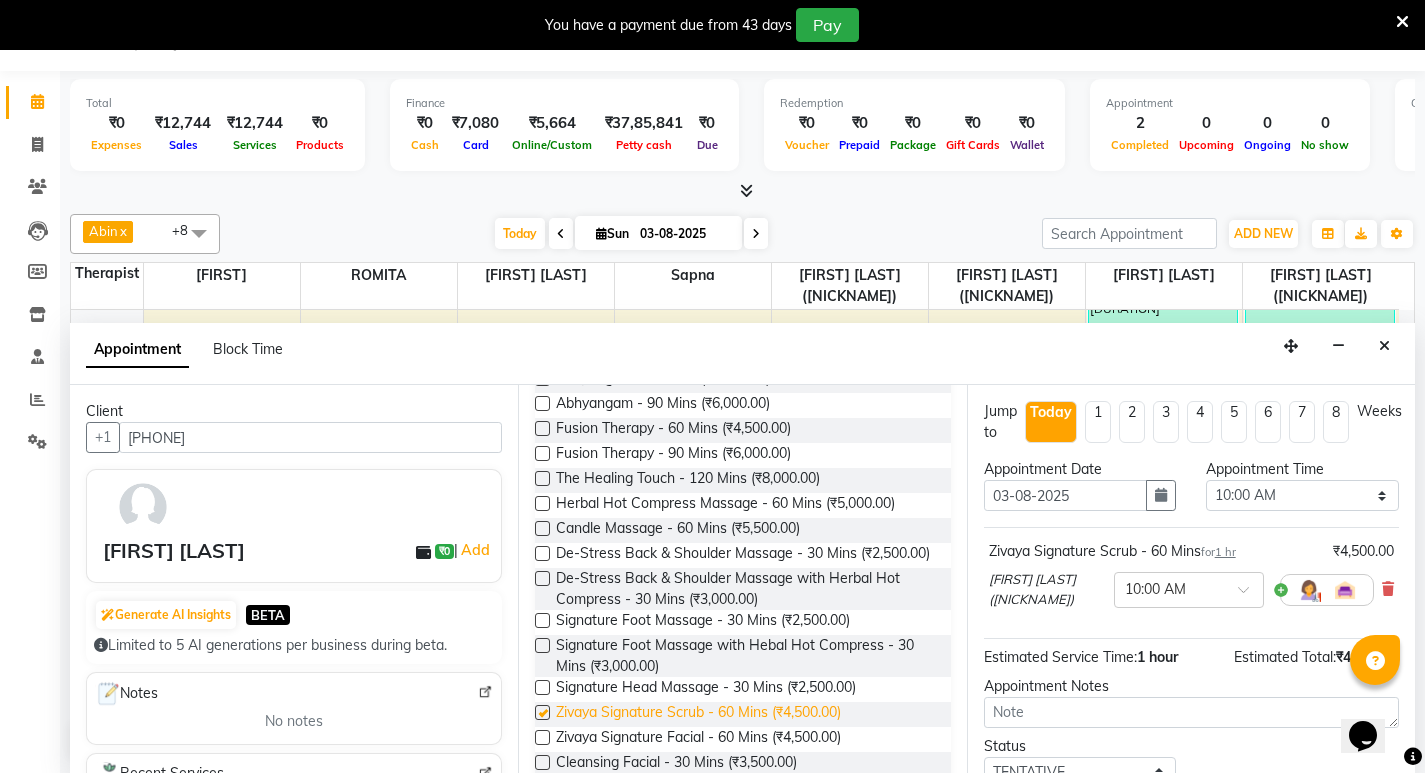 checkbox on "false" 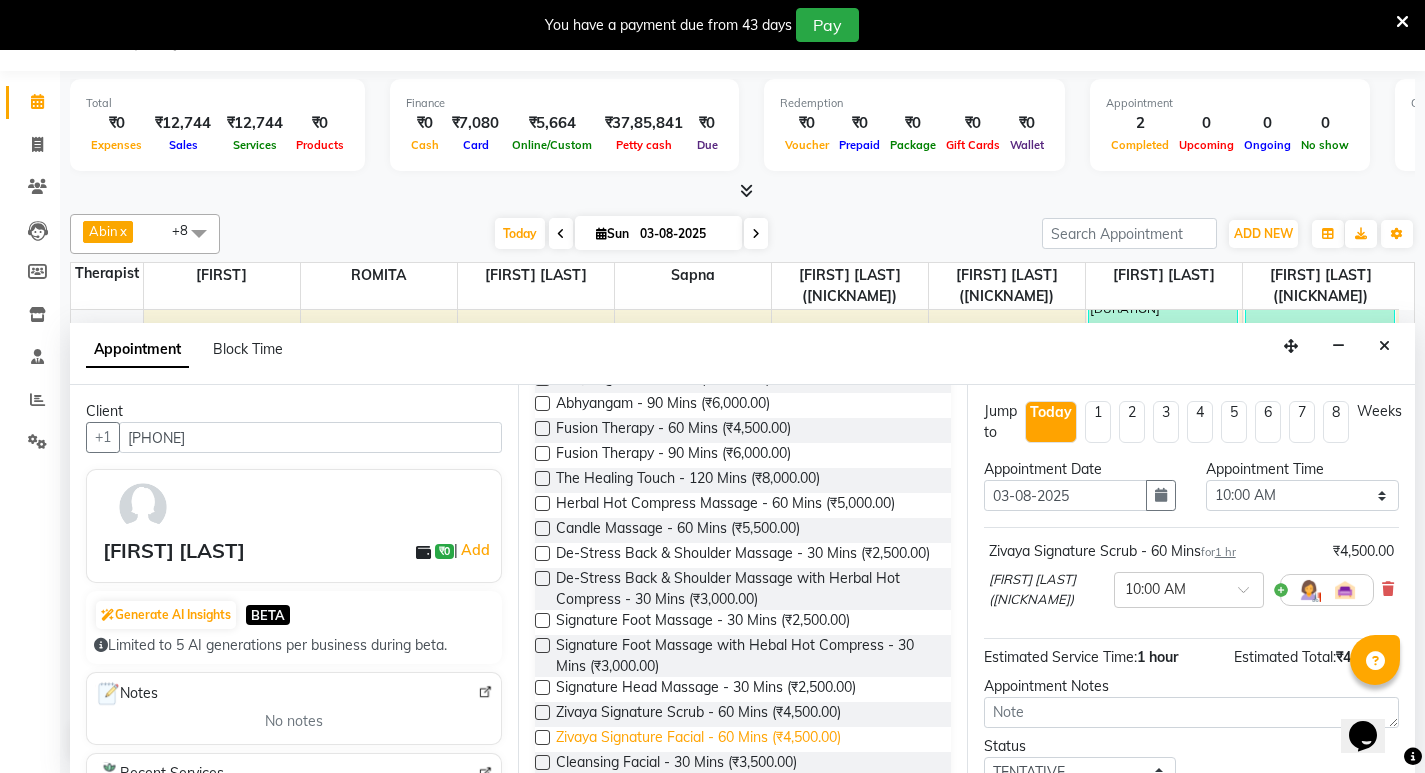 click on "Zivaya Signature Facial - 60 Mins (₹4,500.00)" at bounding box center (698, 739) 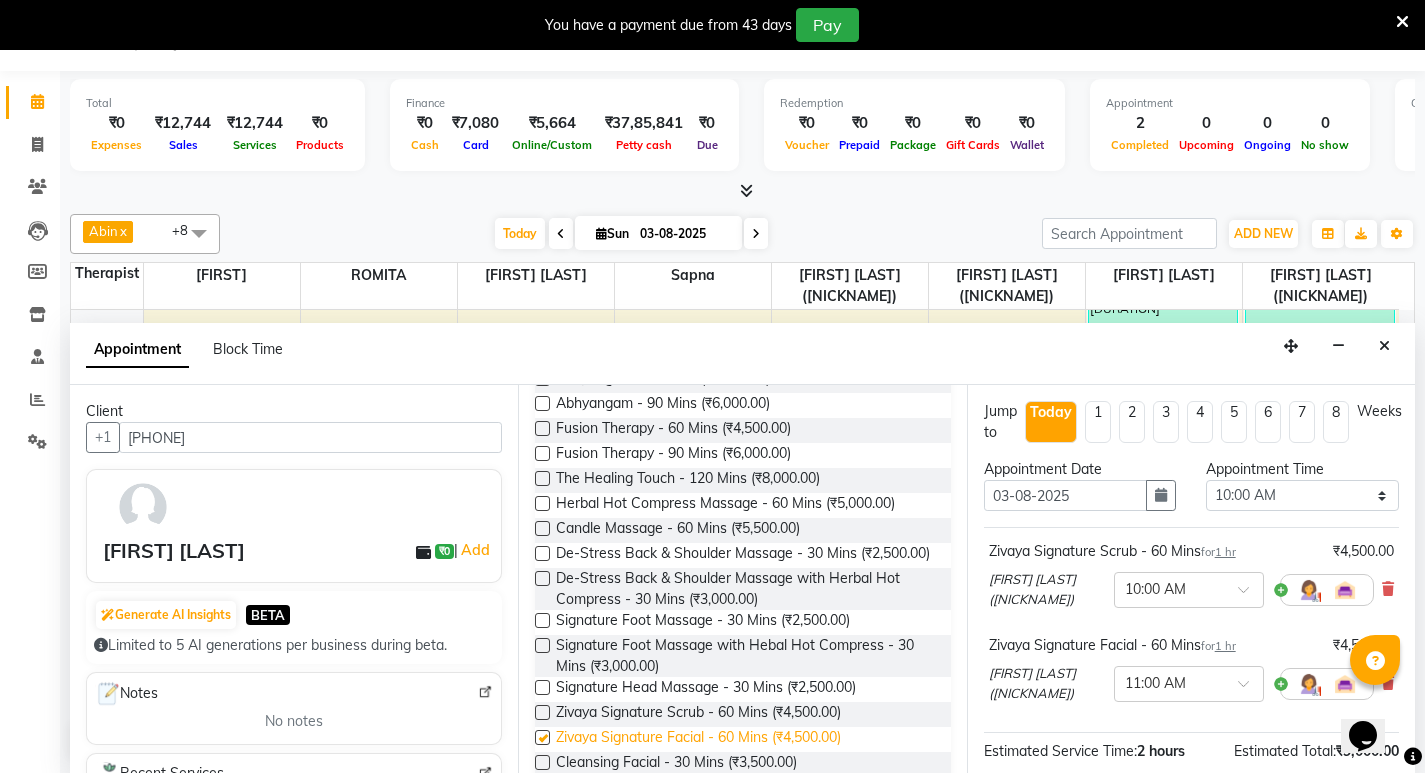 checkbox on "false" 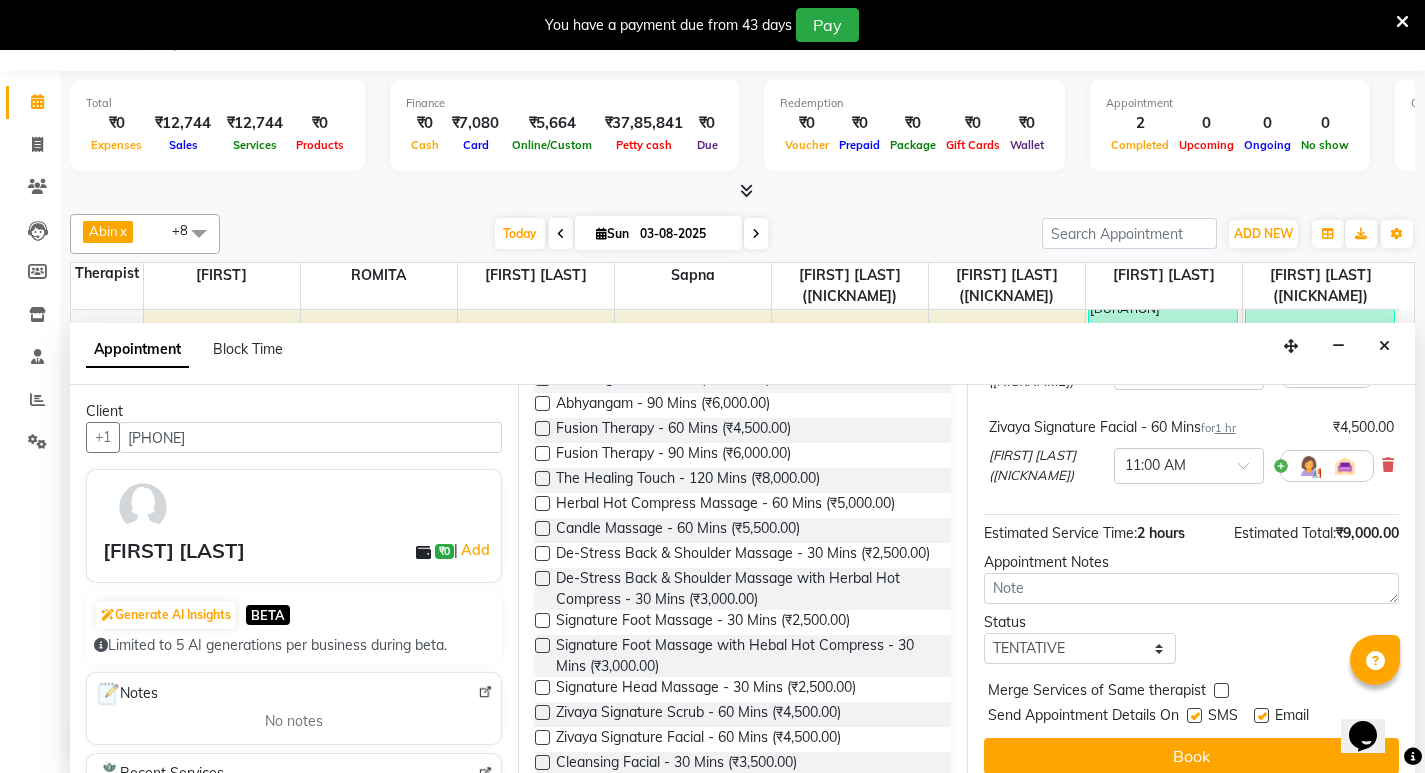 scroll, scrollTop: 235, scrollLeft: 0, axis: vertical 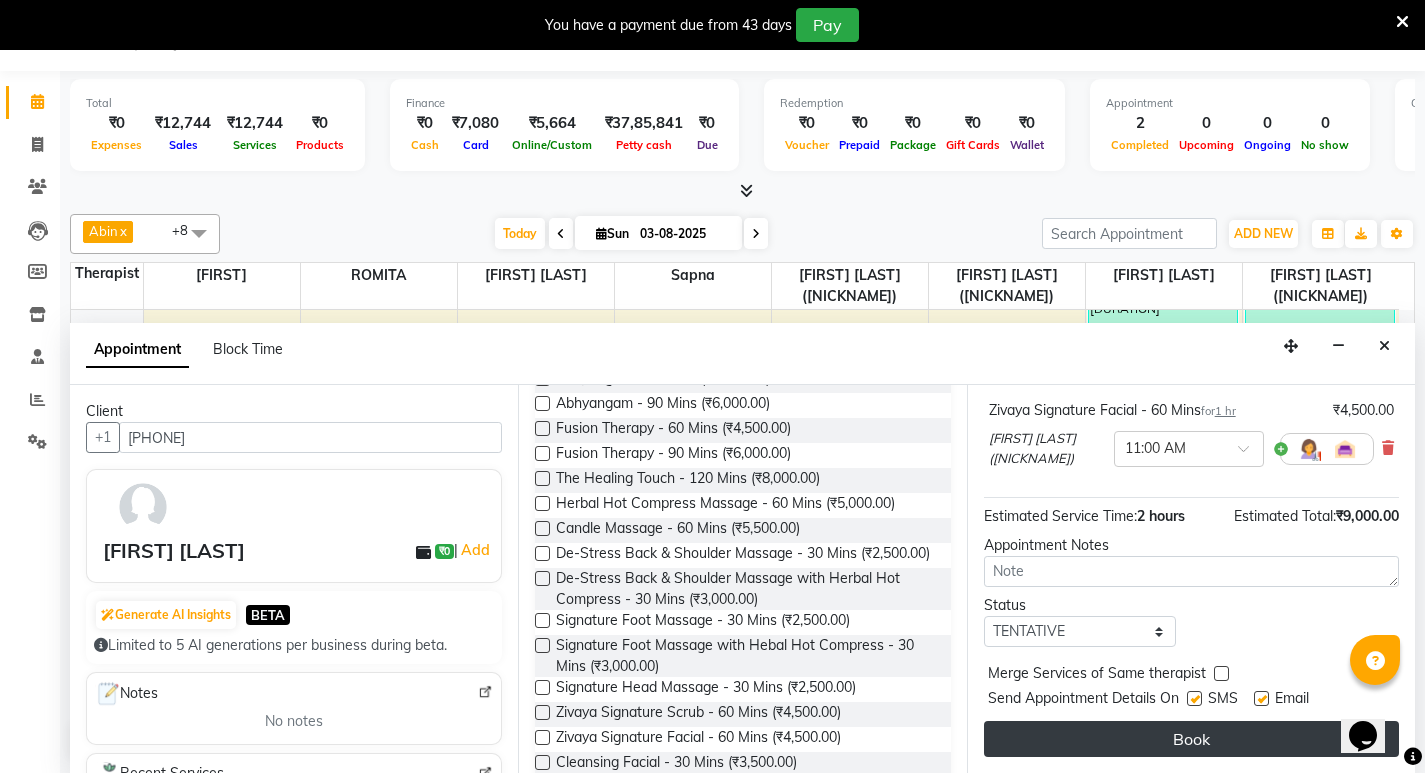 click on "Book" at bounding box center [1191, 739] 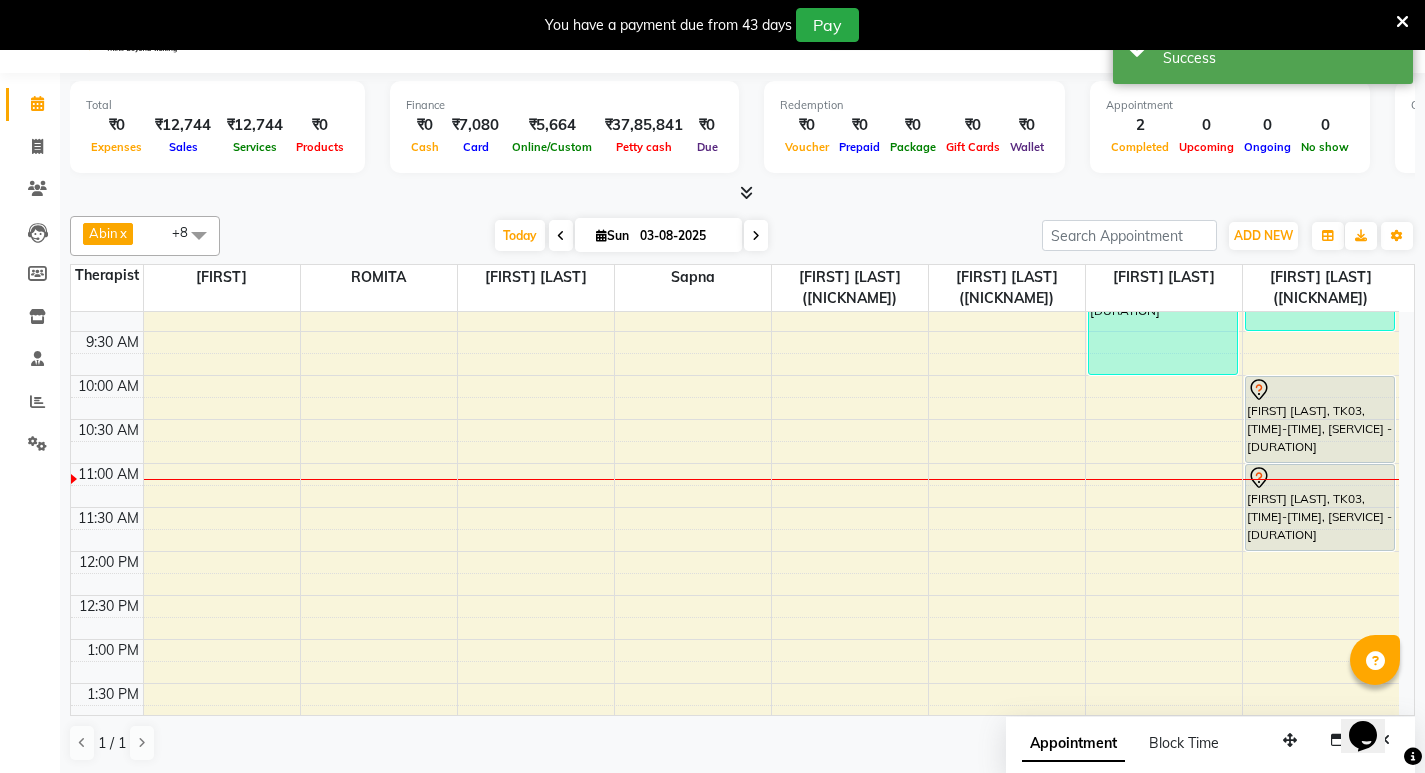 scroll, scrollTop: 0, scrollLeft: 0, axis: both 